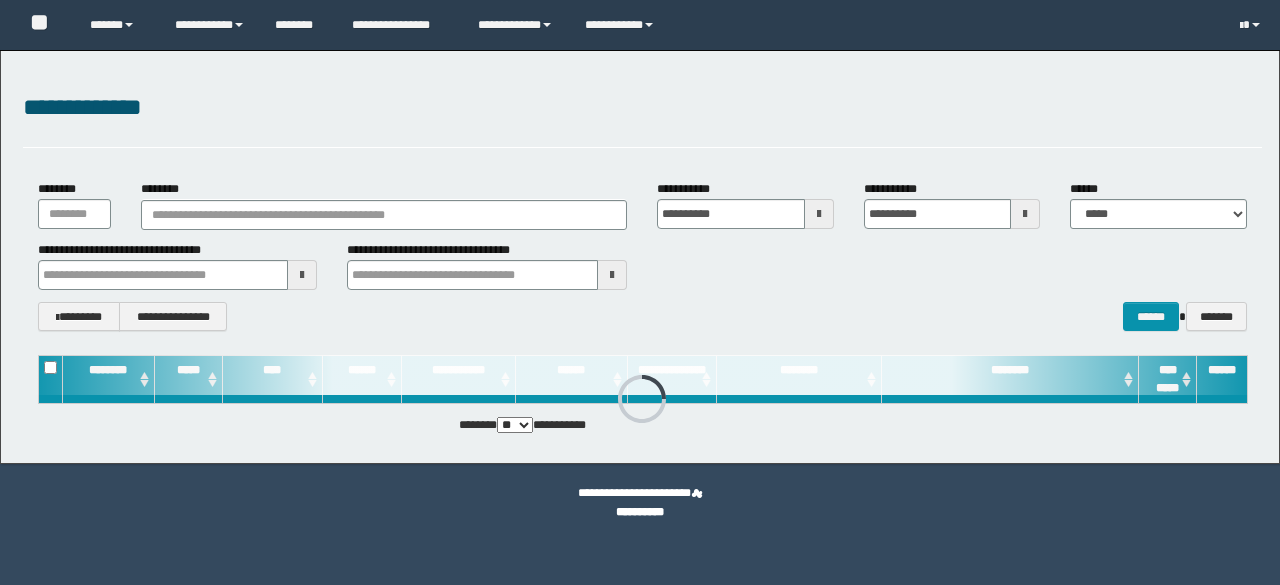 scroll, scrollTop: 0, scrollLeft: 0, axis: both 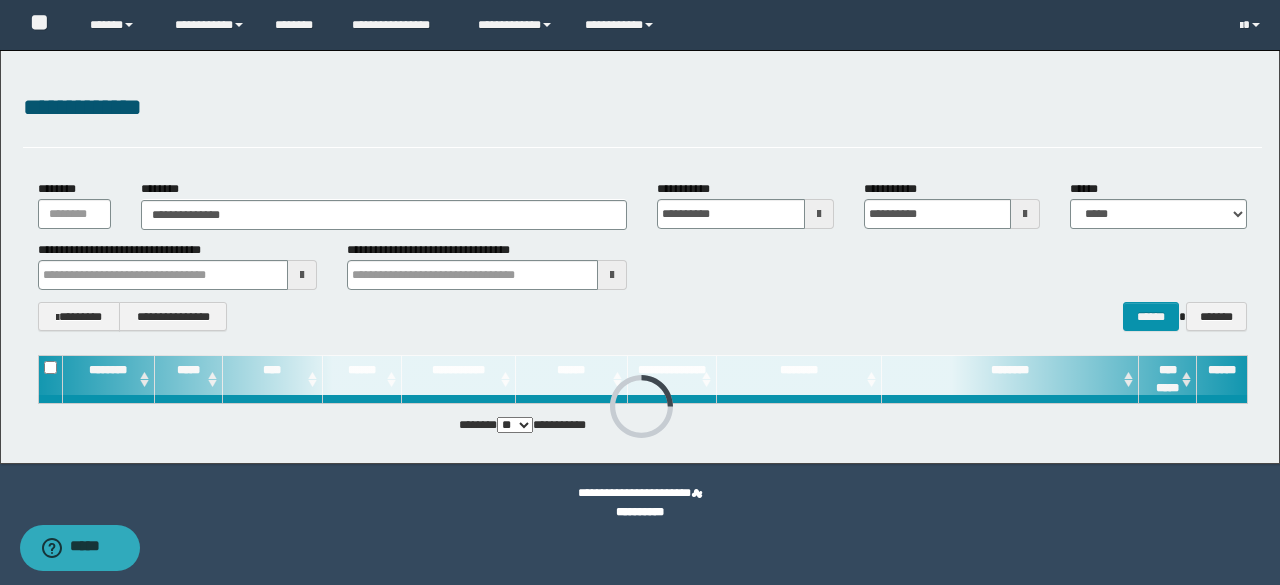 type on "**********" 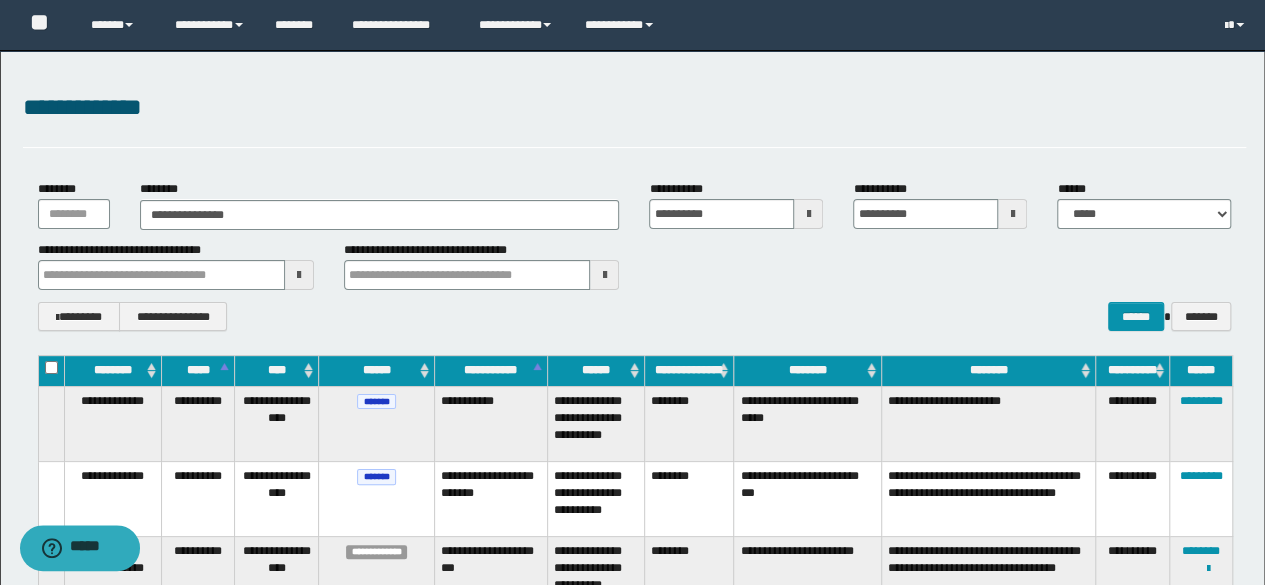 type on "**********" 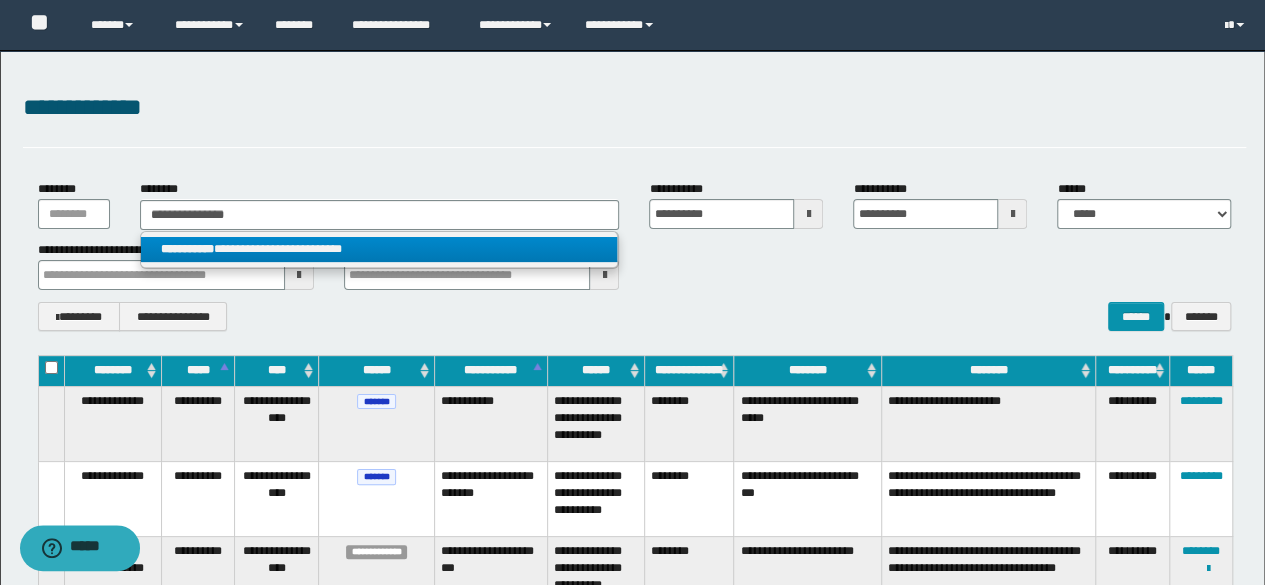 type on "**********" 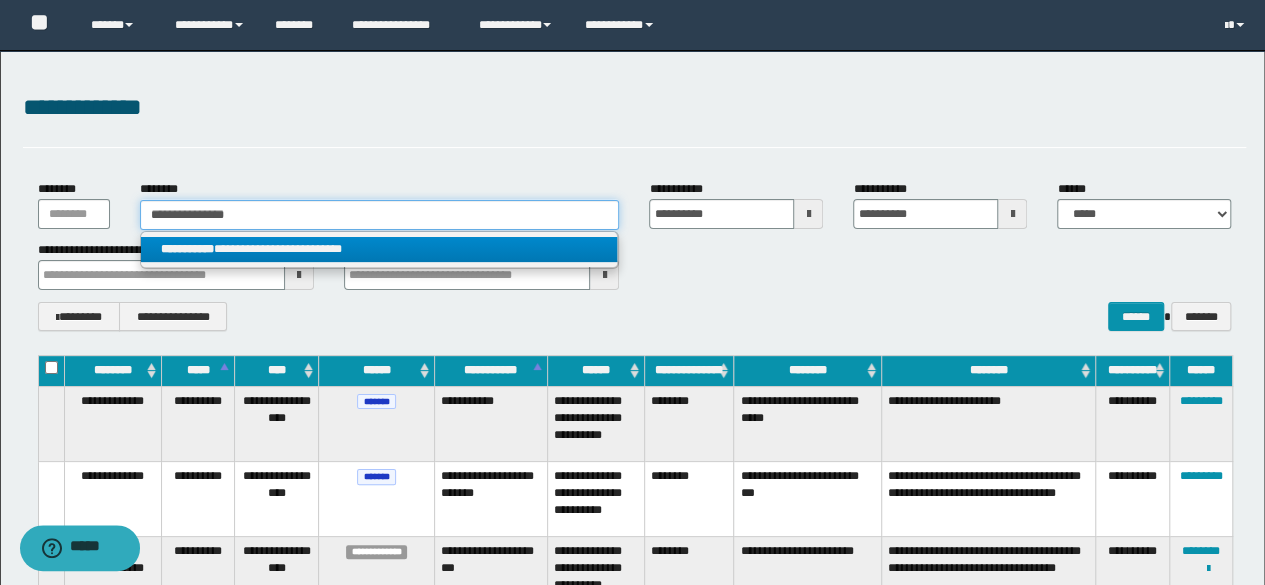 type 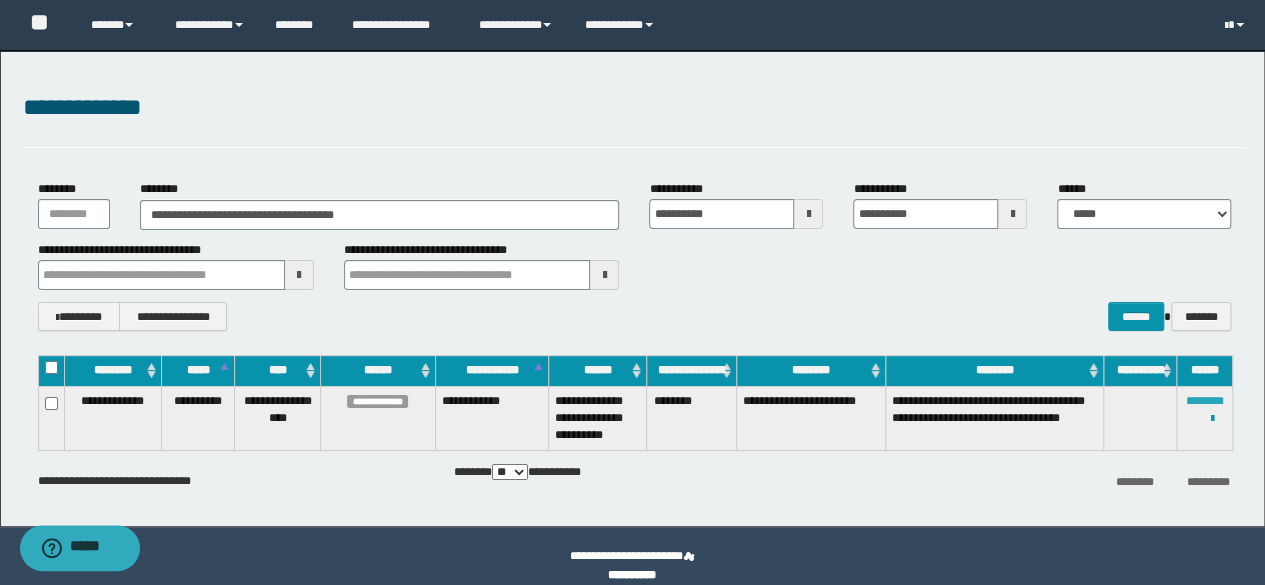 click on "********" at bounding box center [1205, 401] 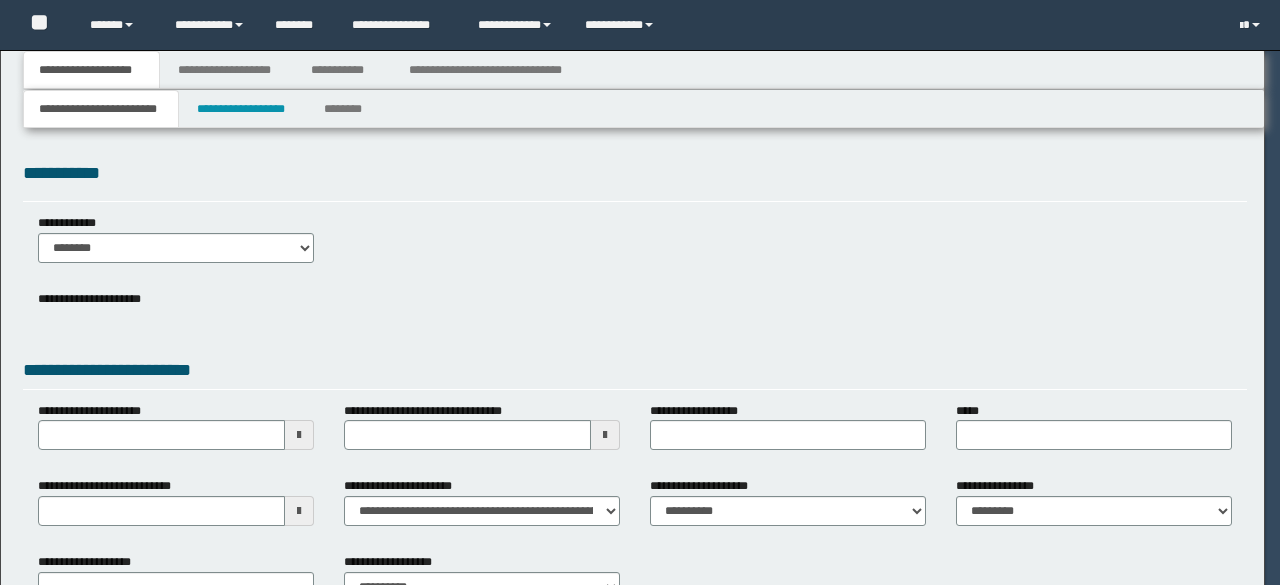 scroll, scrollTop: 0, scrollLeft: 0, axis: both 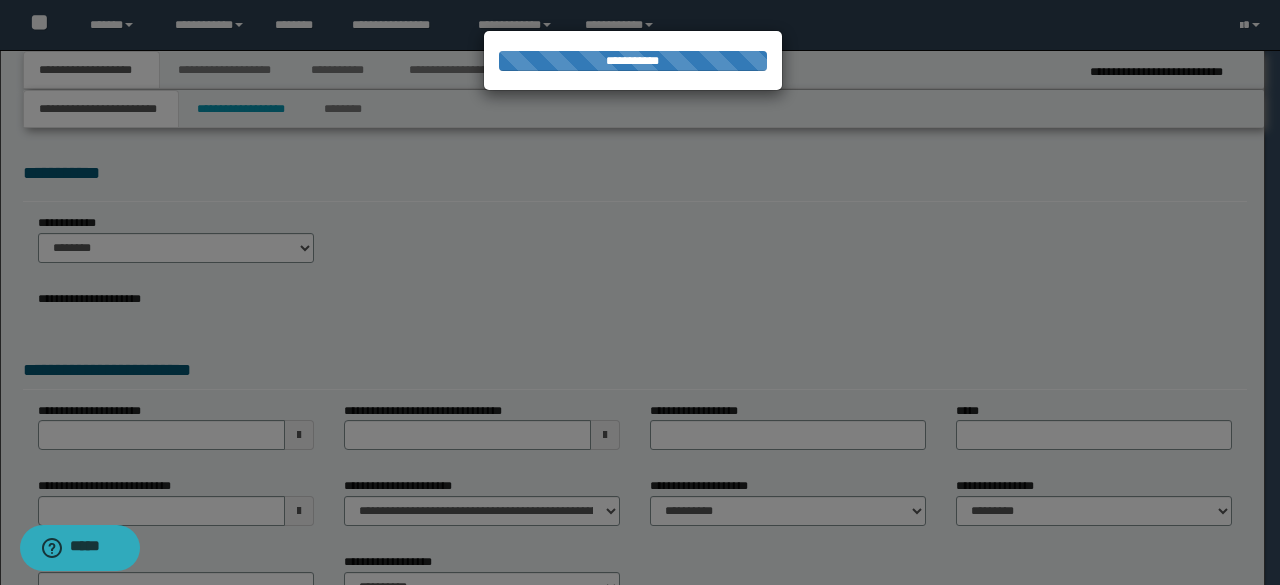 select on "*" 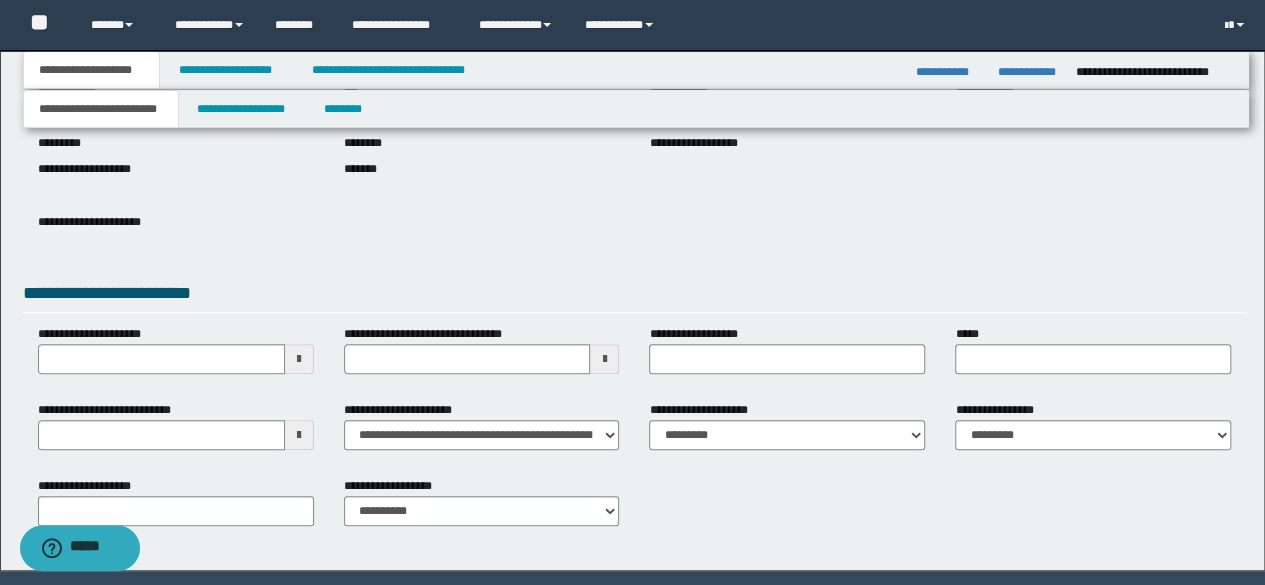 scroll, scrollTop: 297, scrollLeft: 0, axis: vertical 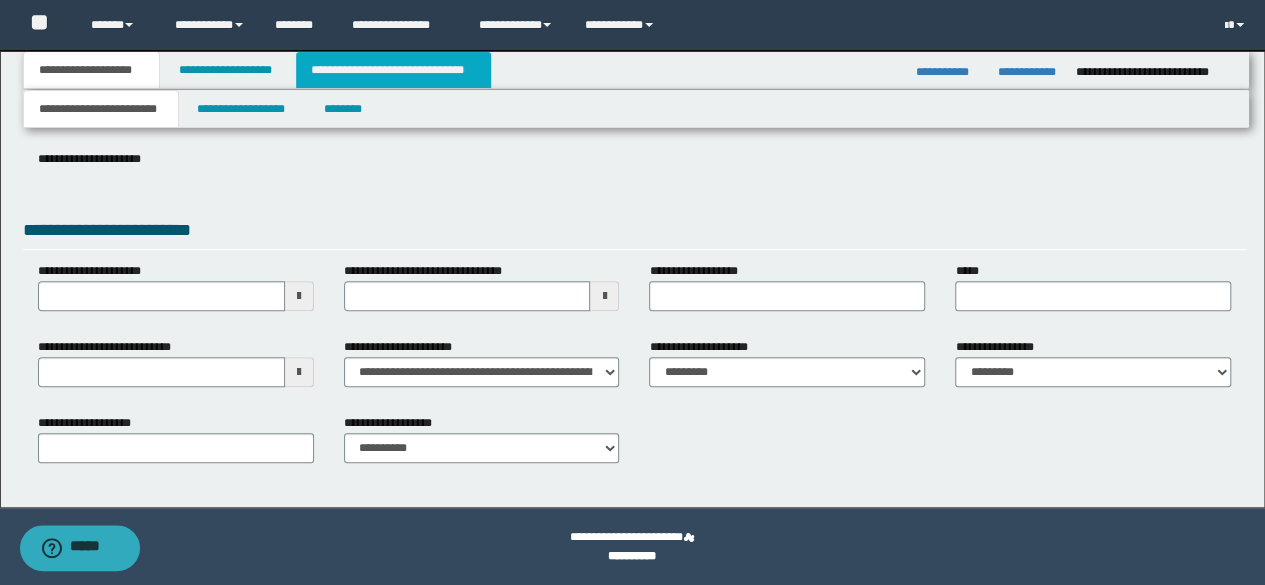 click on "**********" at bounding box center [393, 70] 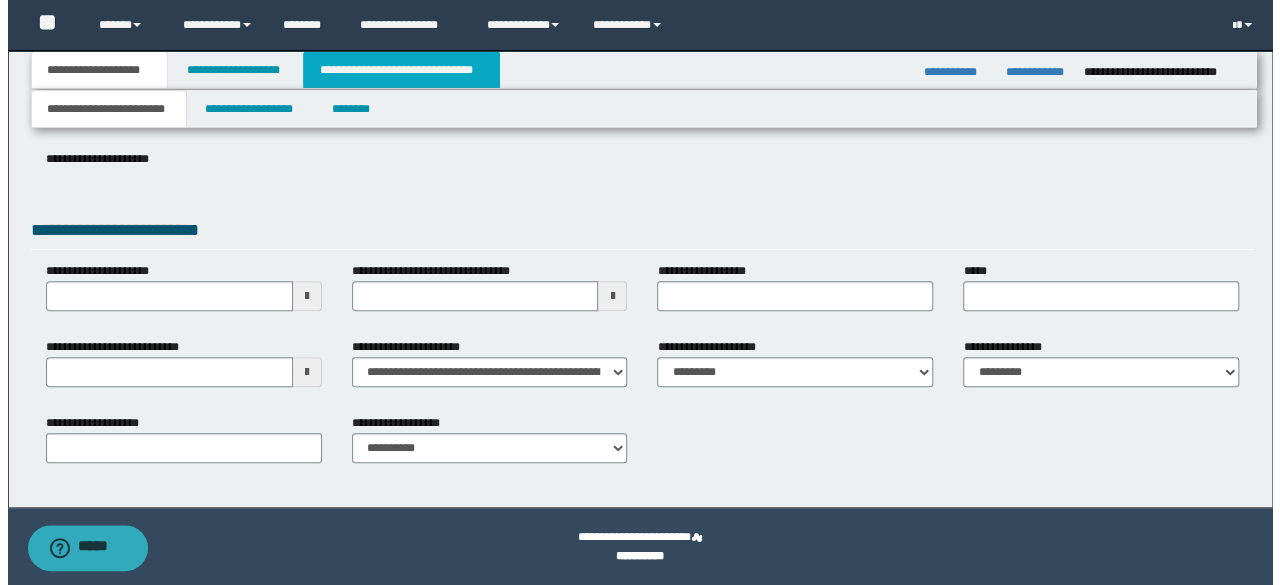 scroll, scrollTop: 0, scrollLeft: 0, axis: both 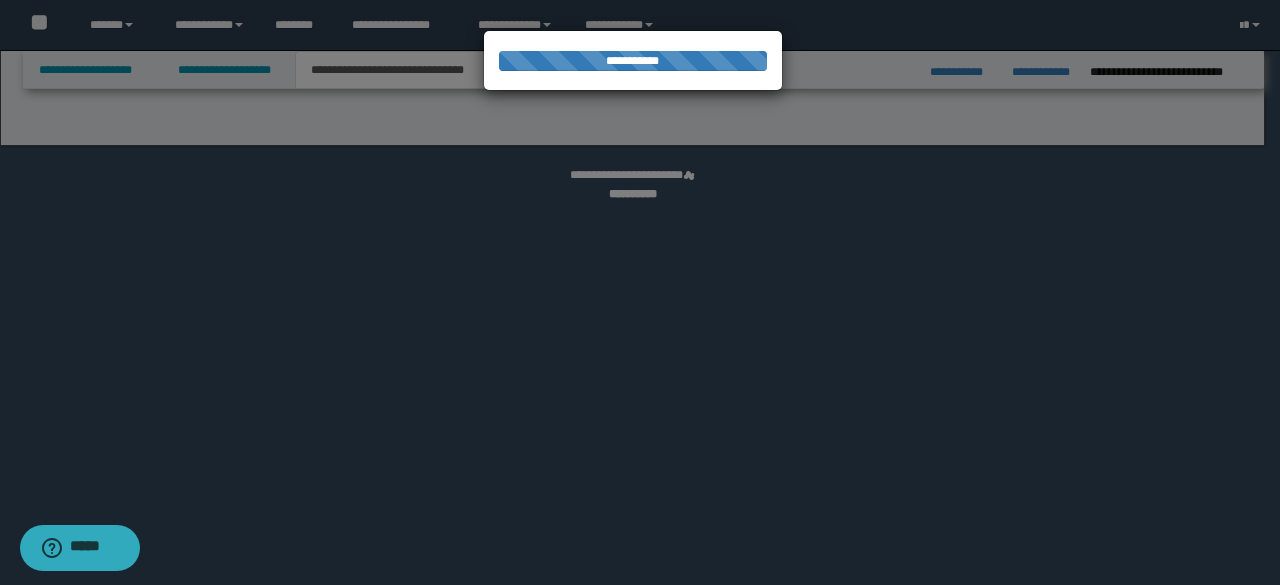 select on "*" 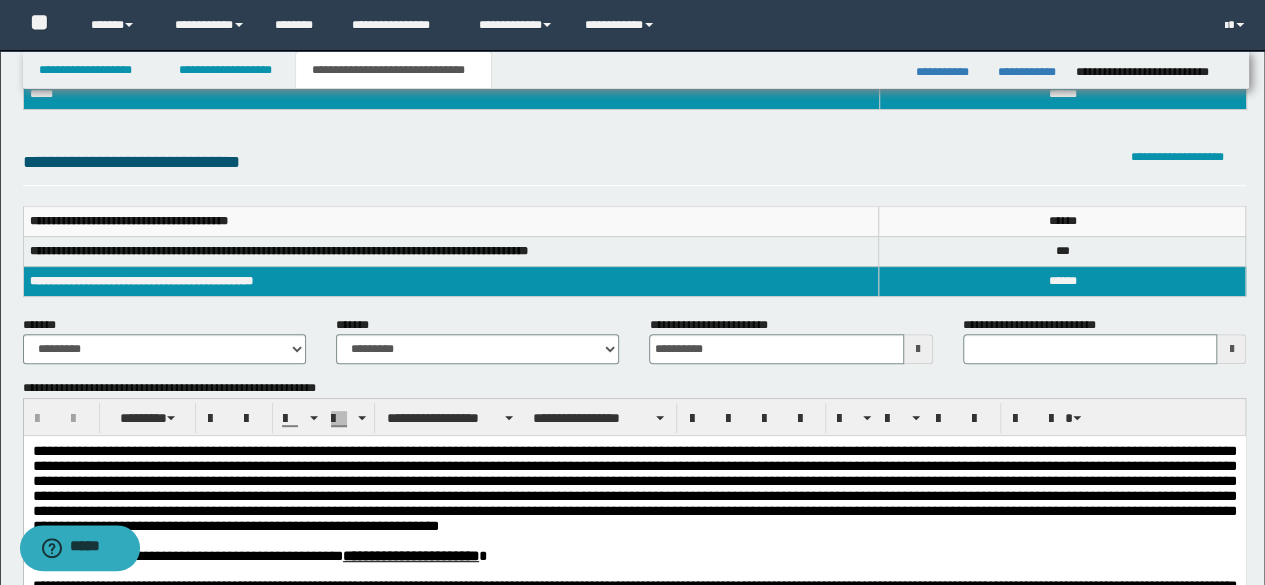 scroll, scrollTop: 400, scrollLeft: 0, axis: vertical 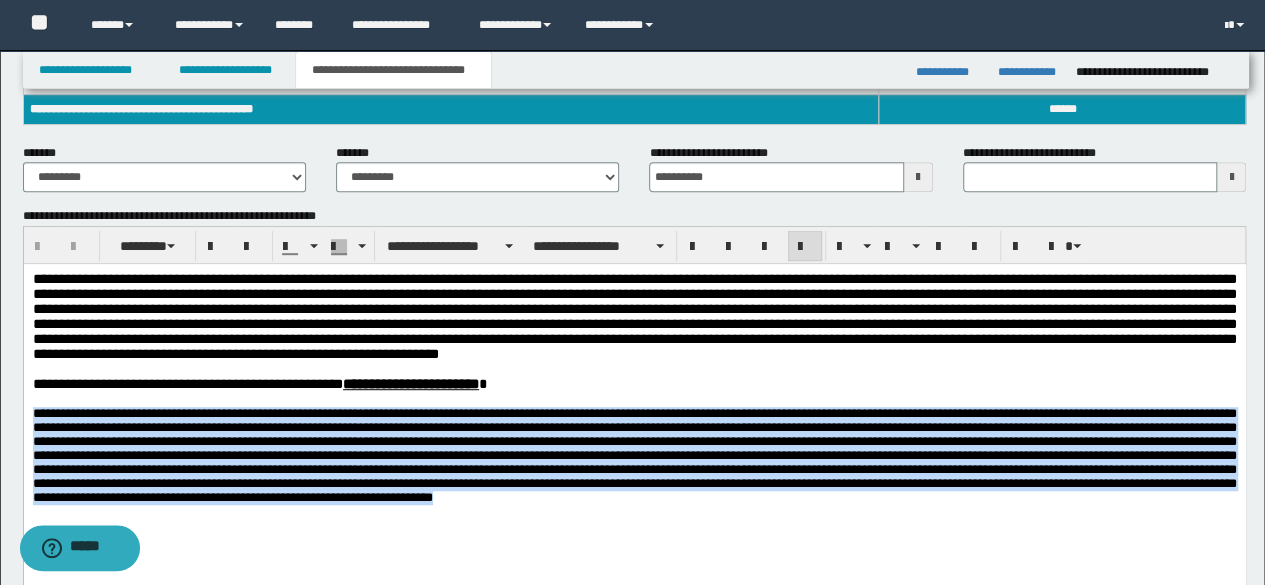 drag, startPoint x: 992, startPoint y: 520, endPoint x: 23, endPoint y: 697, distance: 985.033 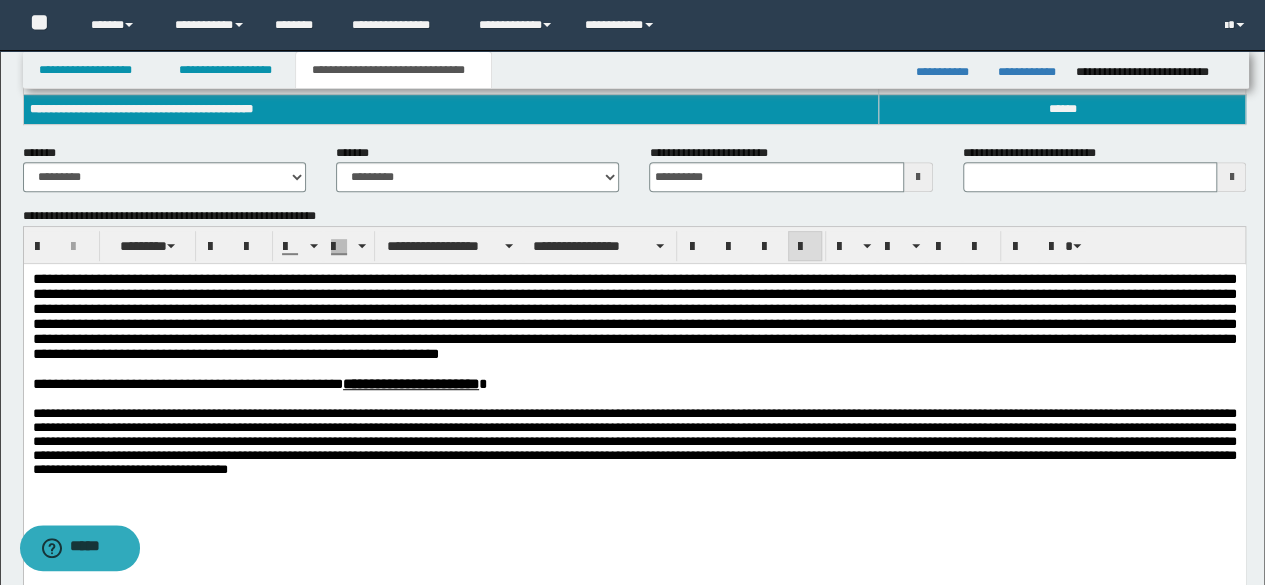 click on "**********" at bounding box center [634, 399] 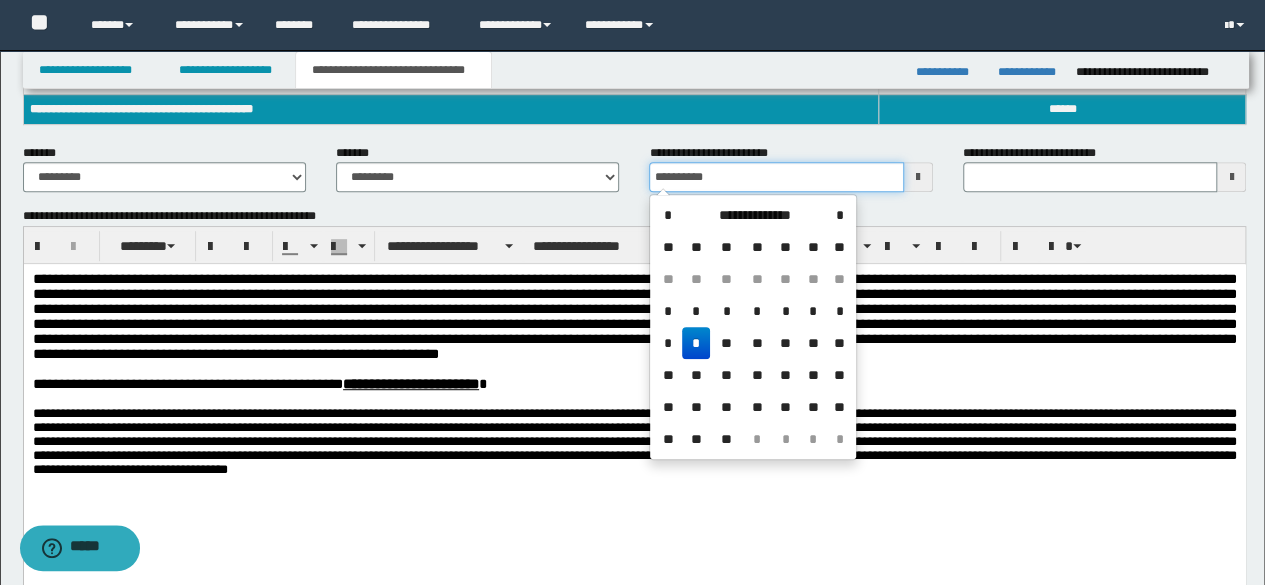 drag, startPoint x: 734, startPoint y: 181, endPoint x: 516, endPoint y: 175, distance: 218.08255 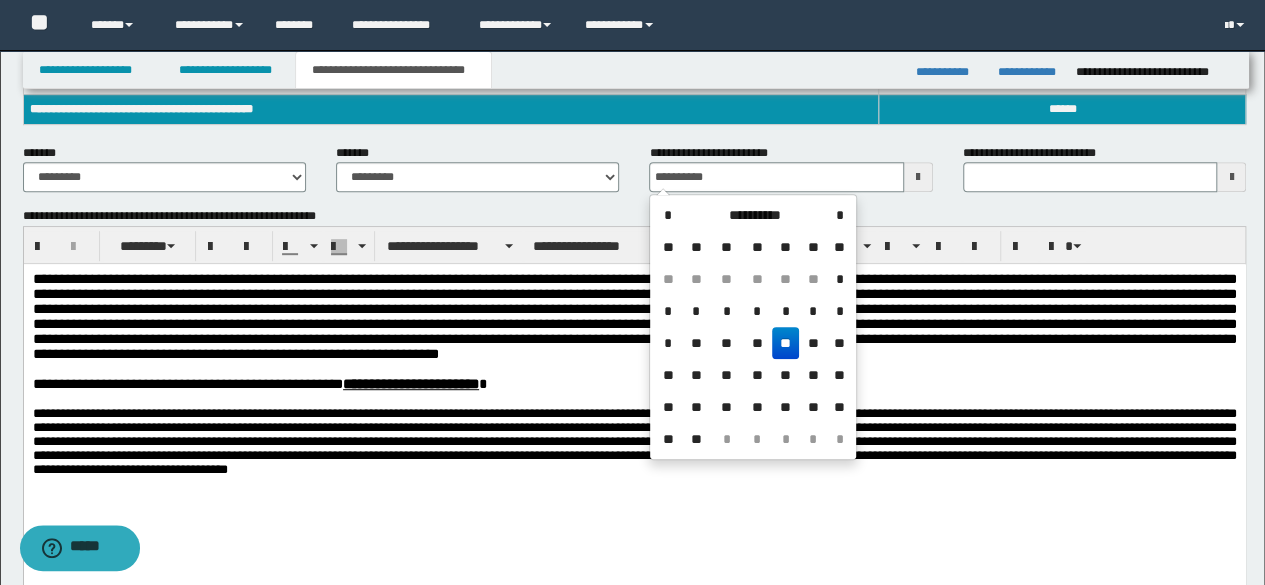 click on "**********" at bounding box center [634, 384] 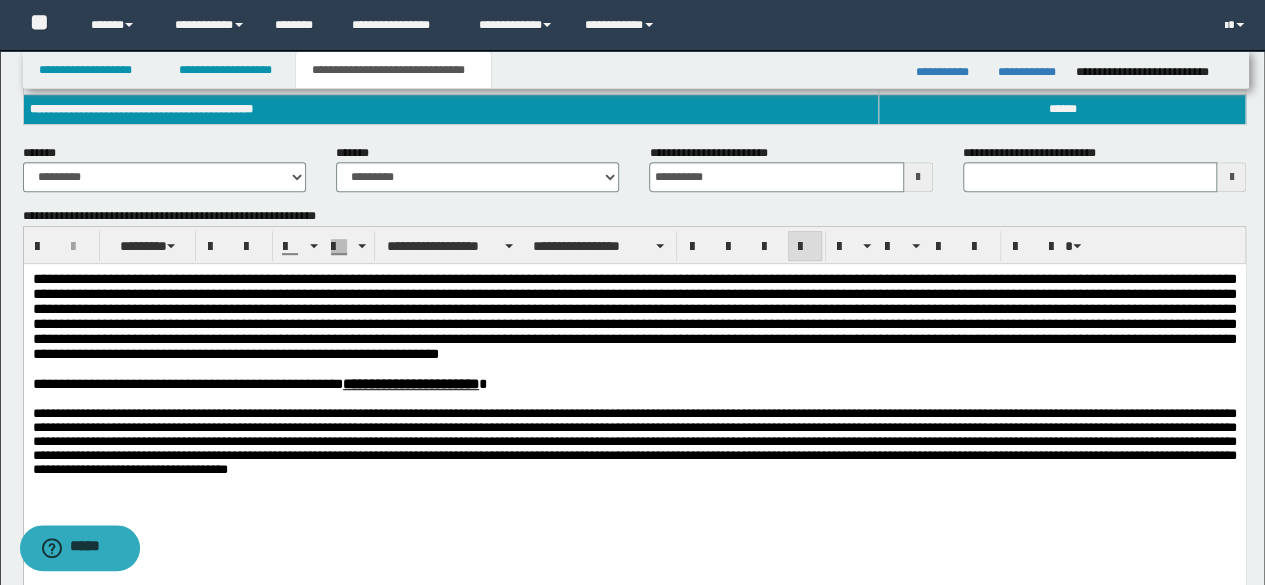 type 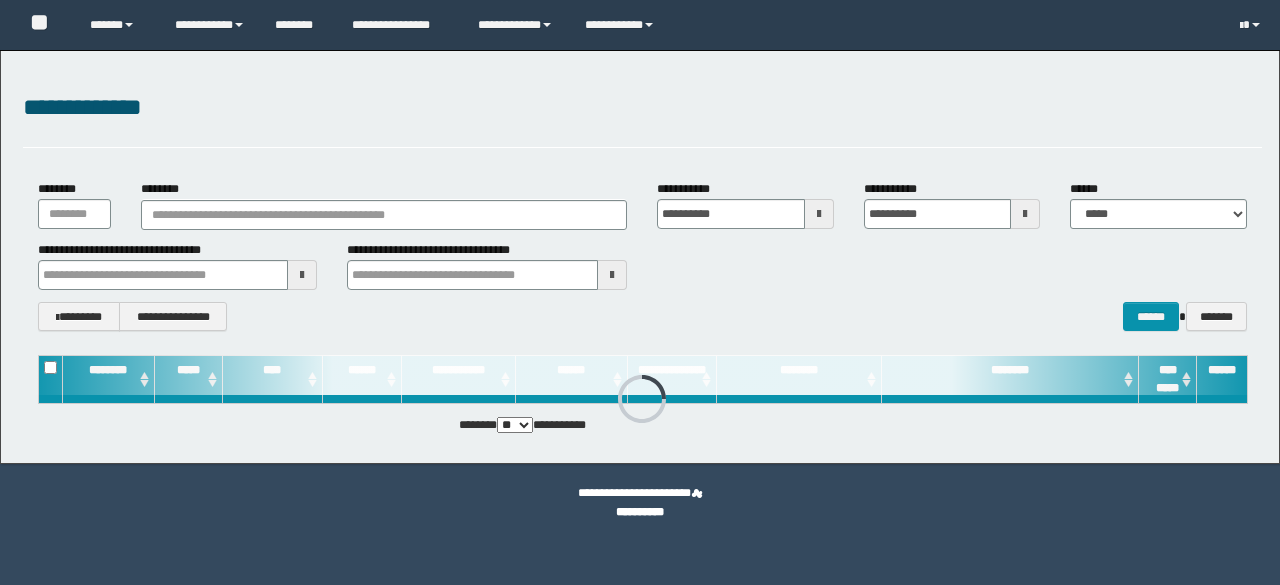 scroll, scrollTop: 0, scrollLeft: 0, axis: both 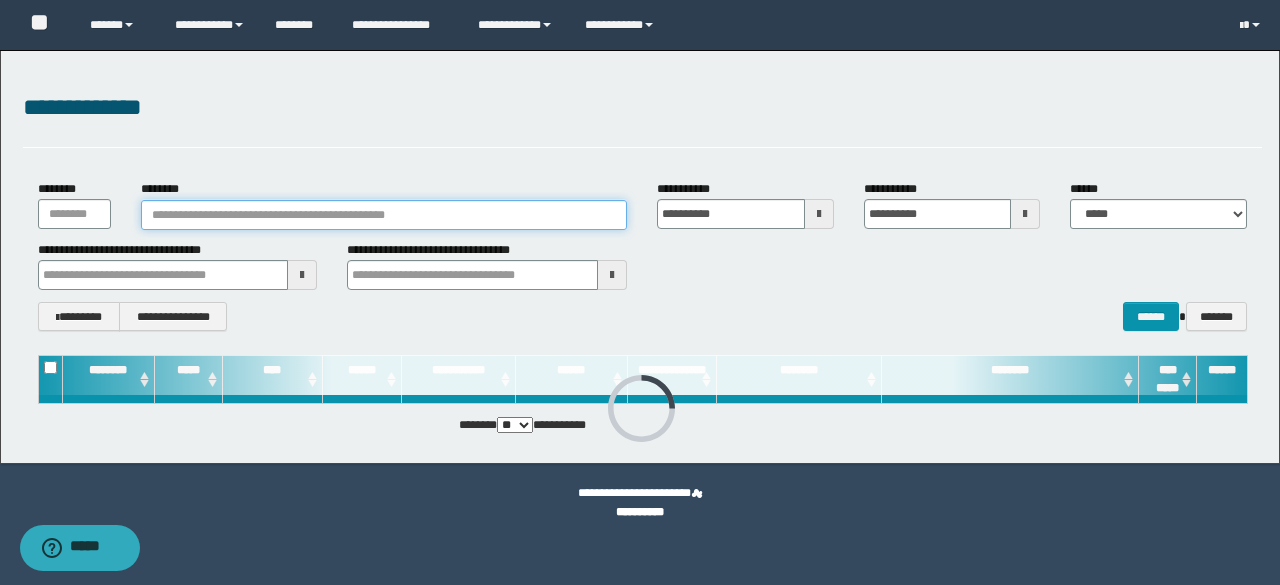 click on "********" at bounding box center [384, 215] 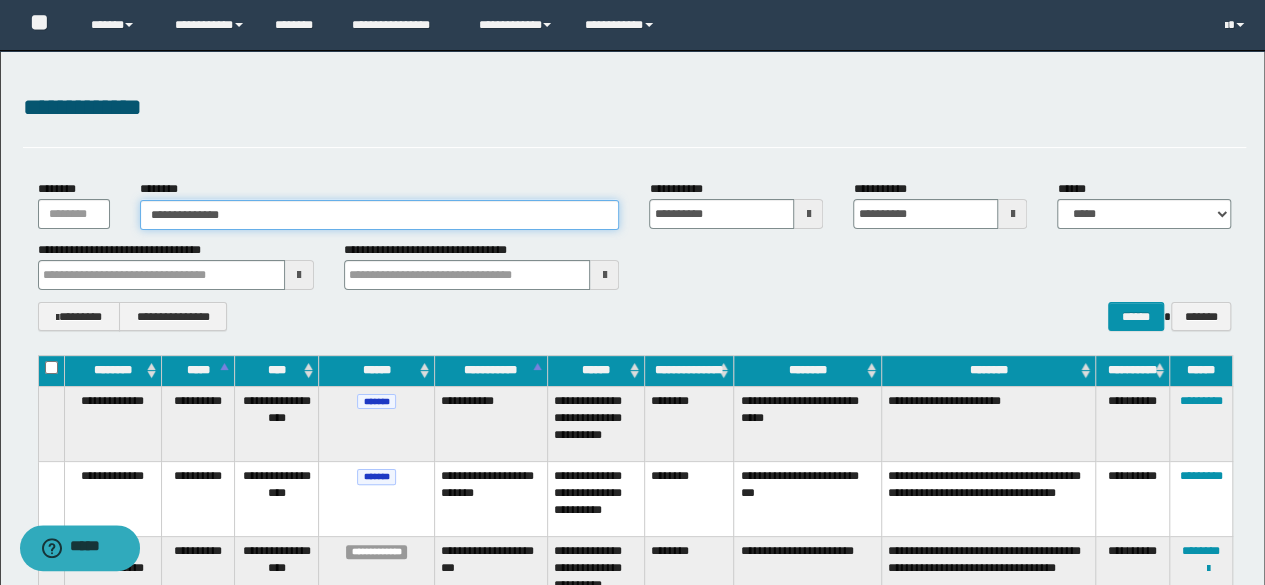 type on "**********" 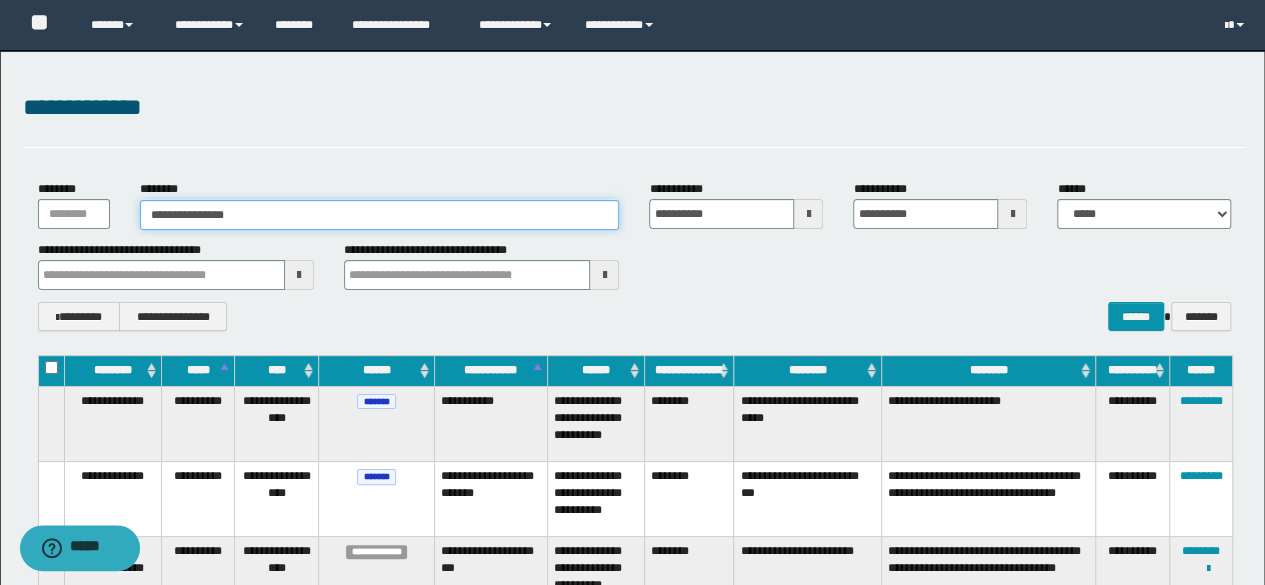 type on "**********" 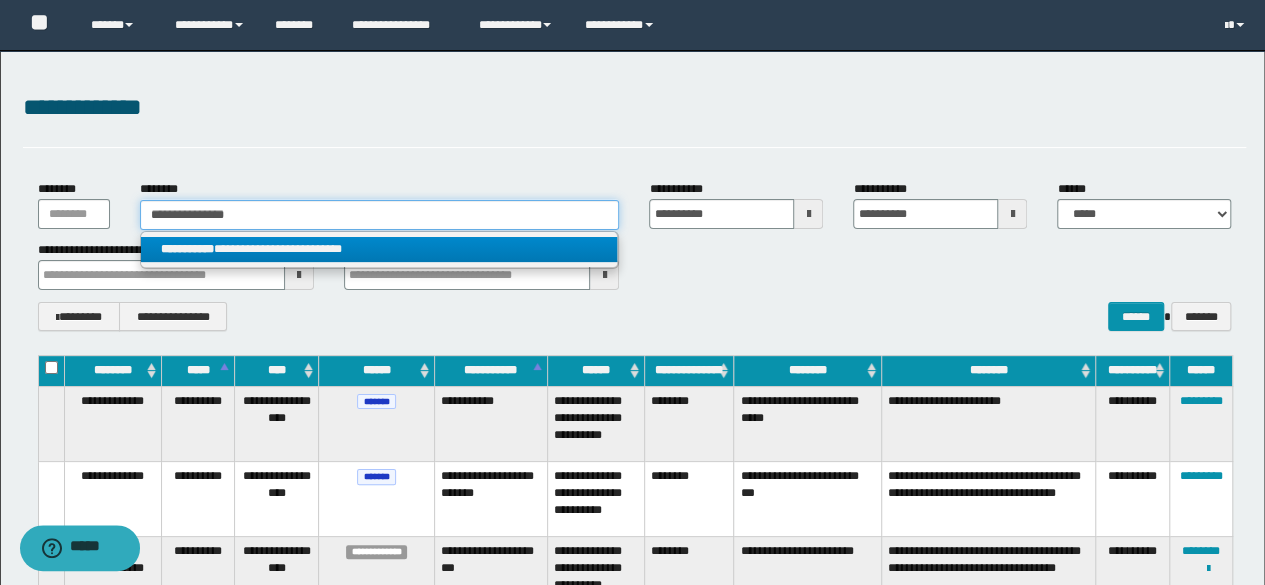 type on "**********" 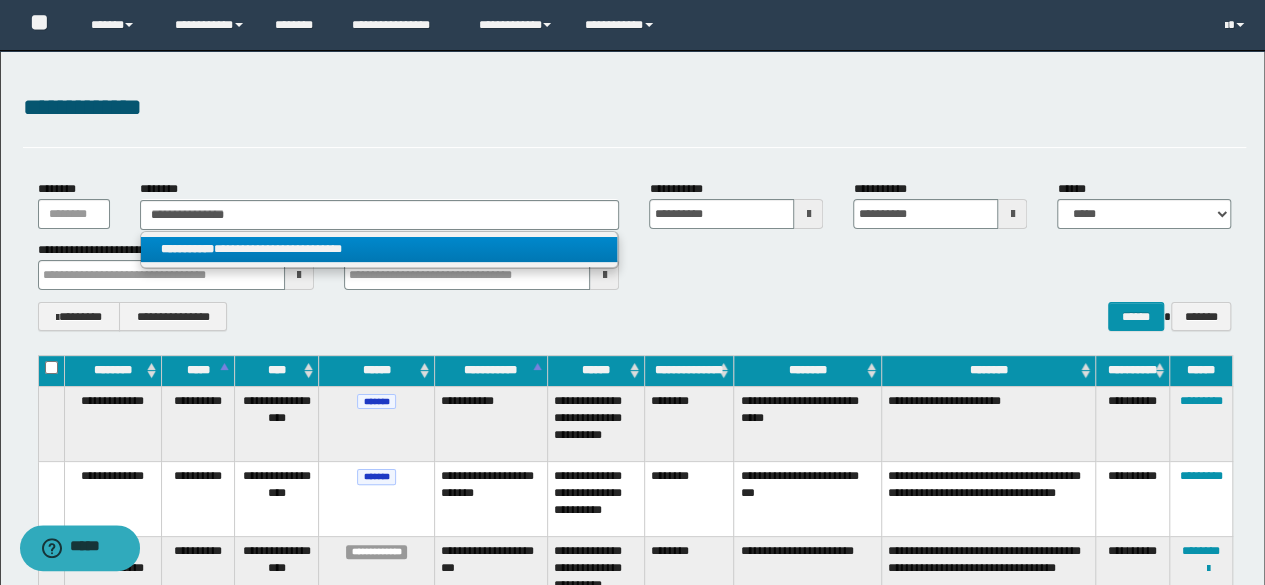 click on "**********" at bounding box center (379, 249) 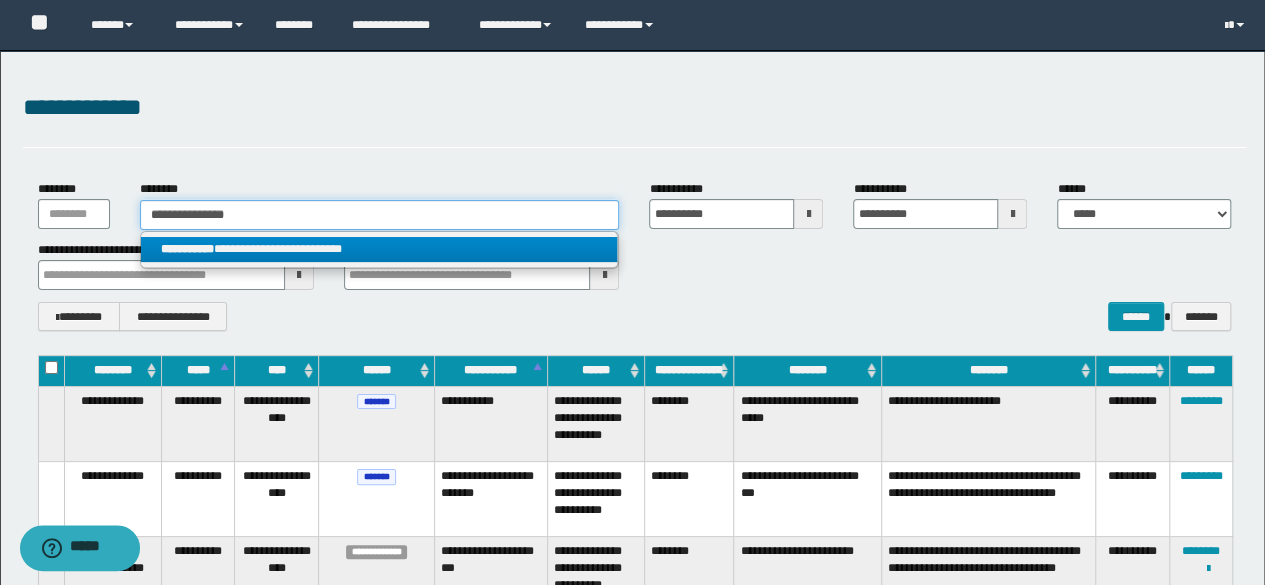 type 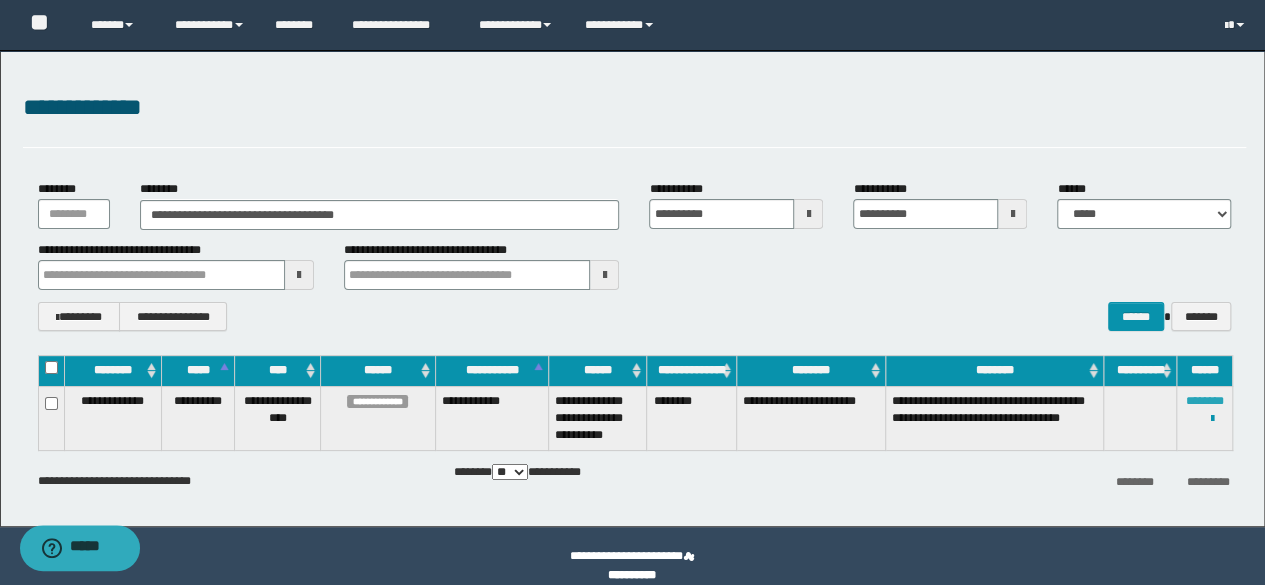 click on "********" at bounding box center [1205, 401] 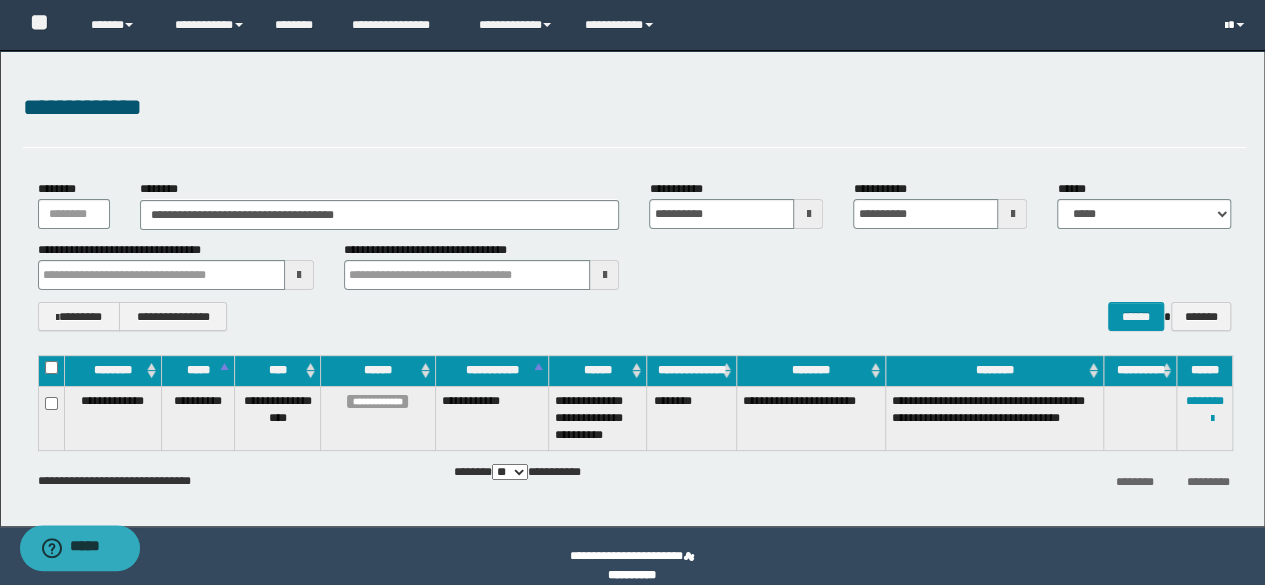 click at bounding box center [1225, 26] 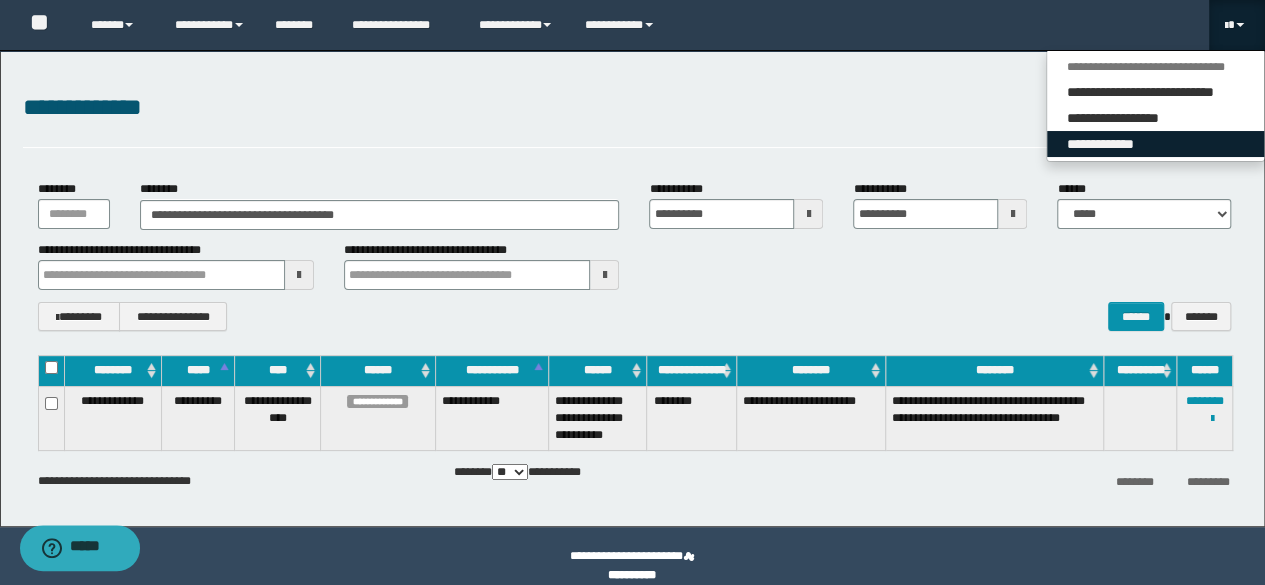 click on "**********" at bounding box center (1155, 144) 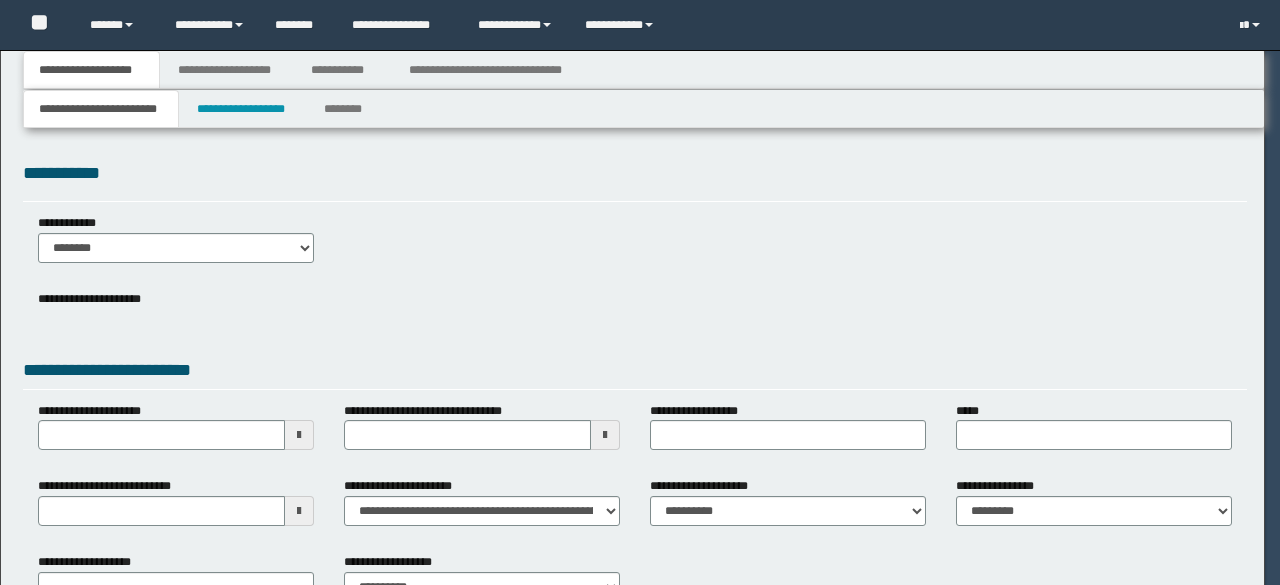 scroll, scrollTop: 0, scrollLeft: 0, axis: both 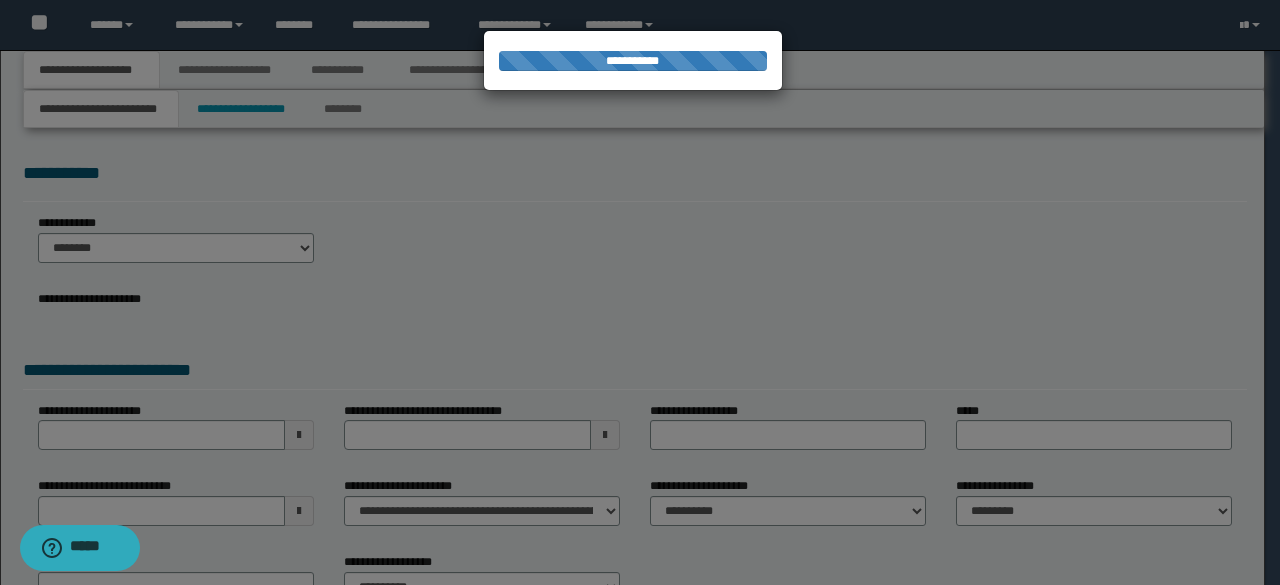 select on "*" 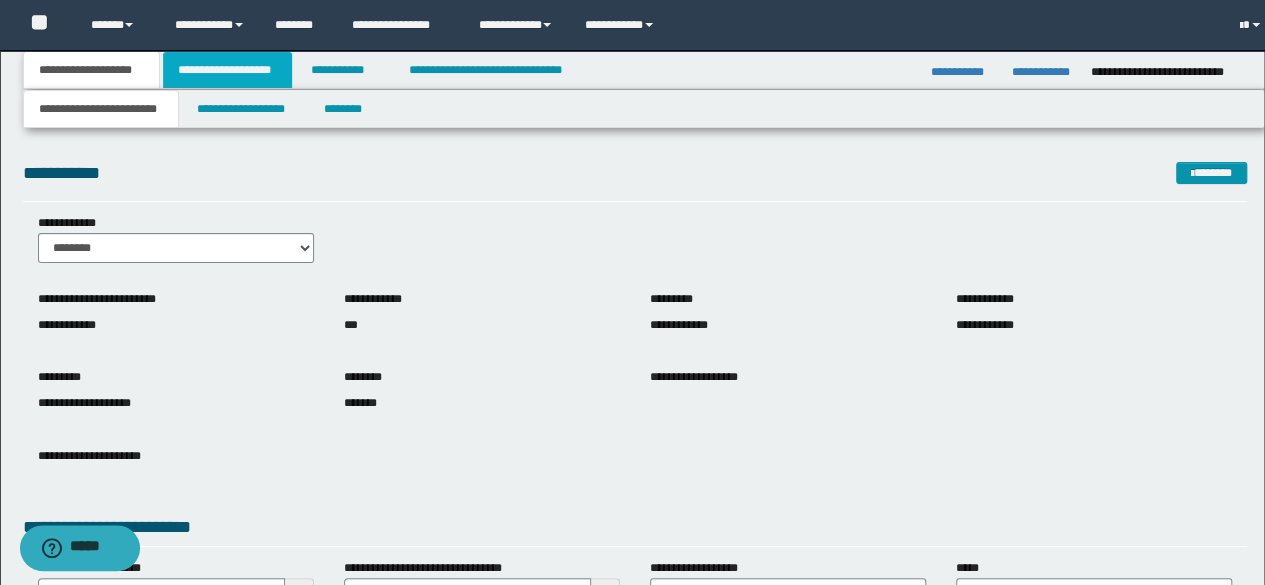 click on "**********" at bounding box center [227, 70] 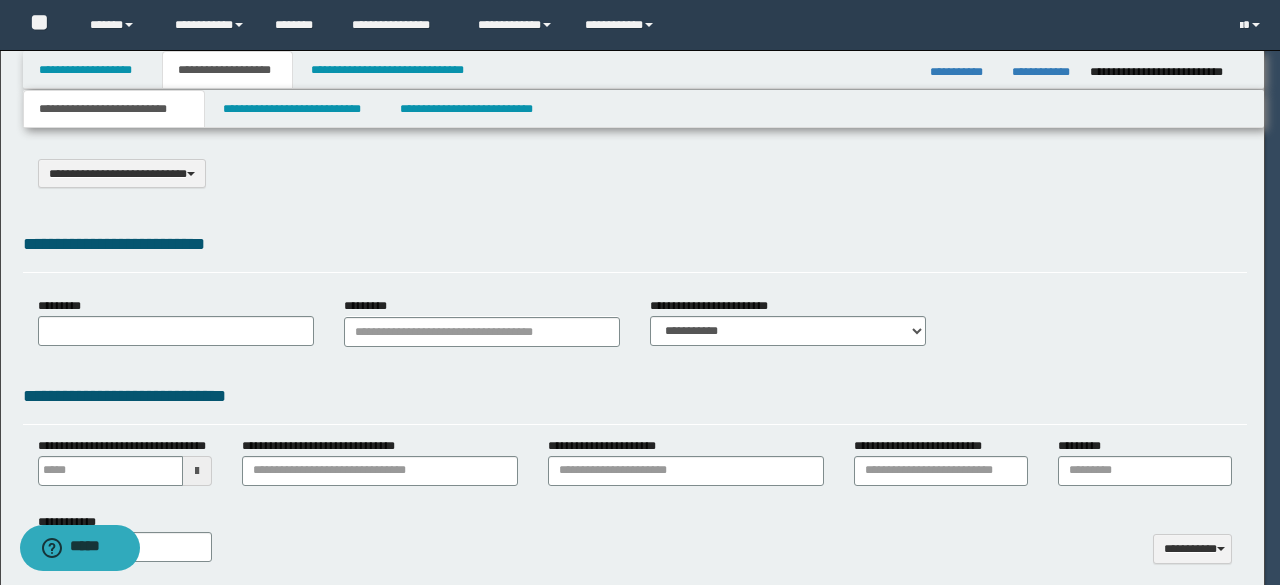 select on "*" 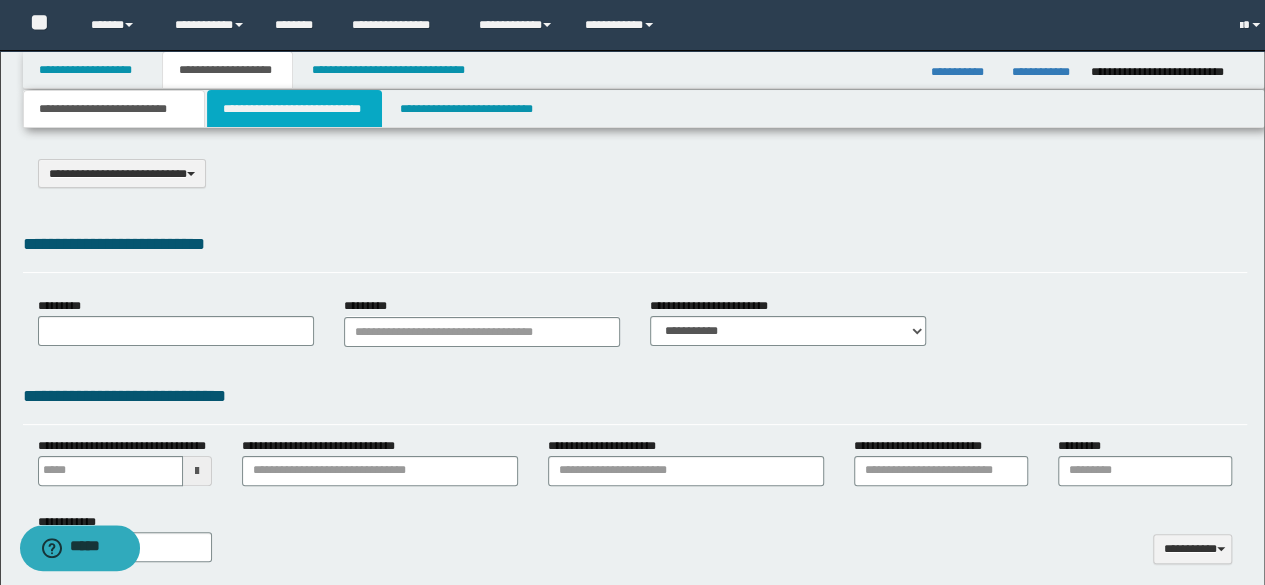 click on "**********" at bounding box center [294, 109] 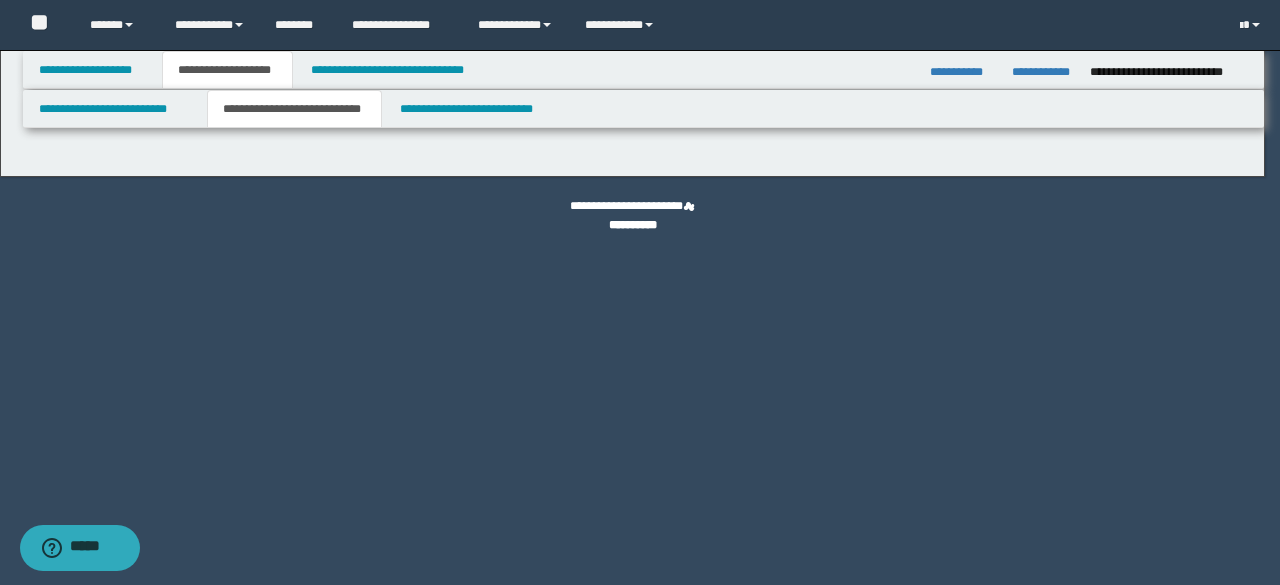select on "*" 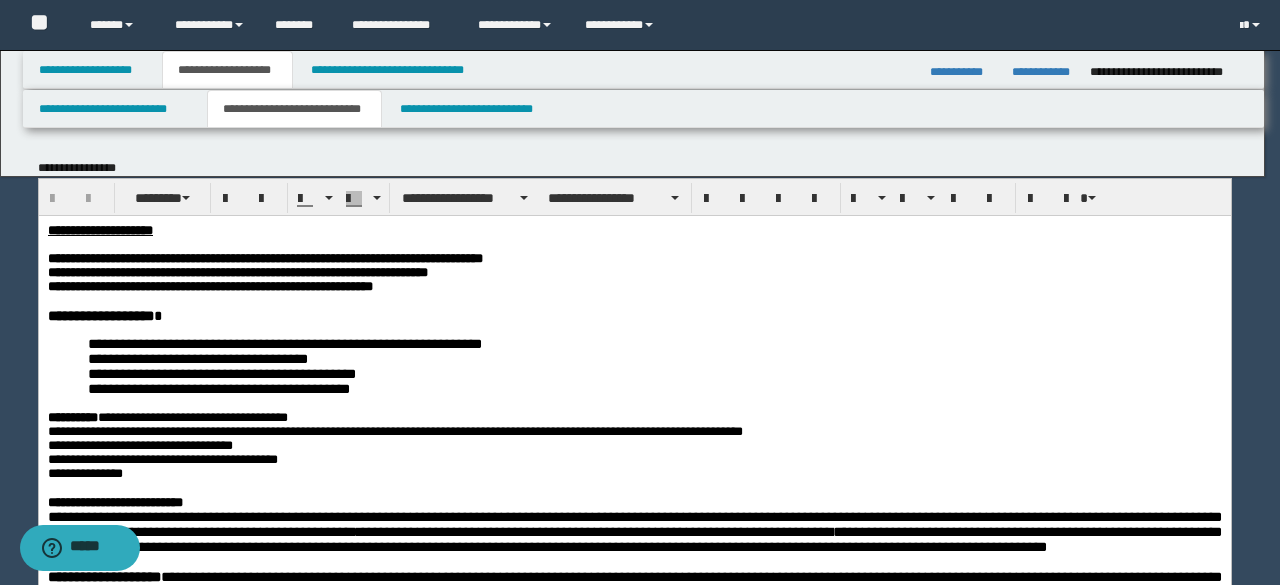 scroll, scrollTop: 0, scrollLeft: 0, axis: both 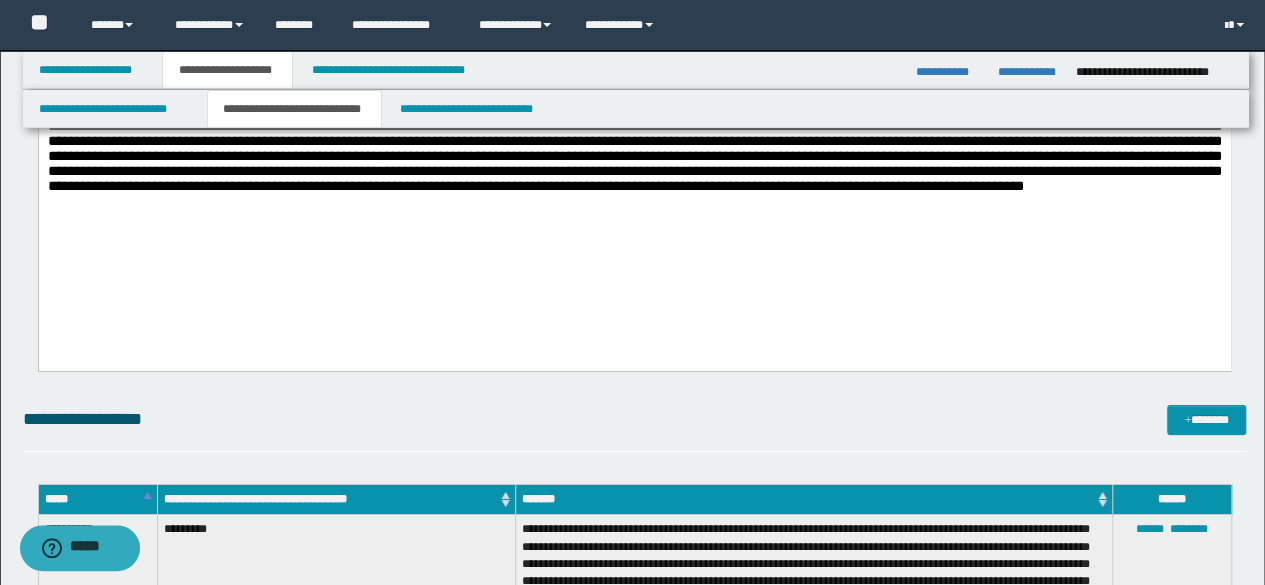 click on "**********" at bounding box center [634, 54] 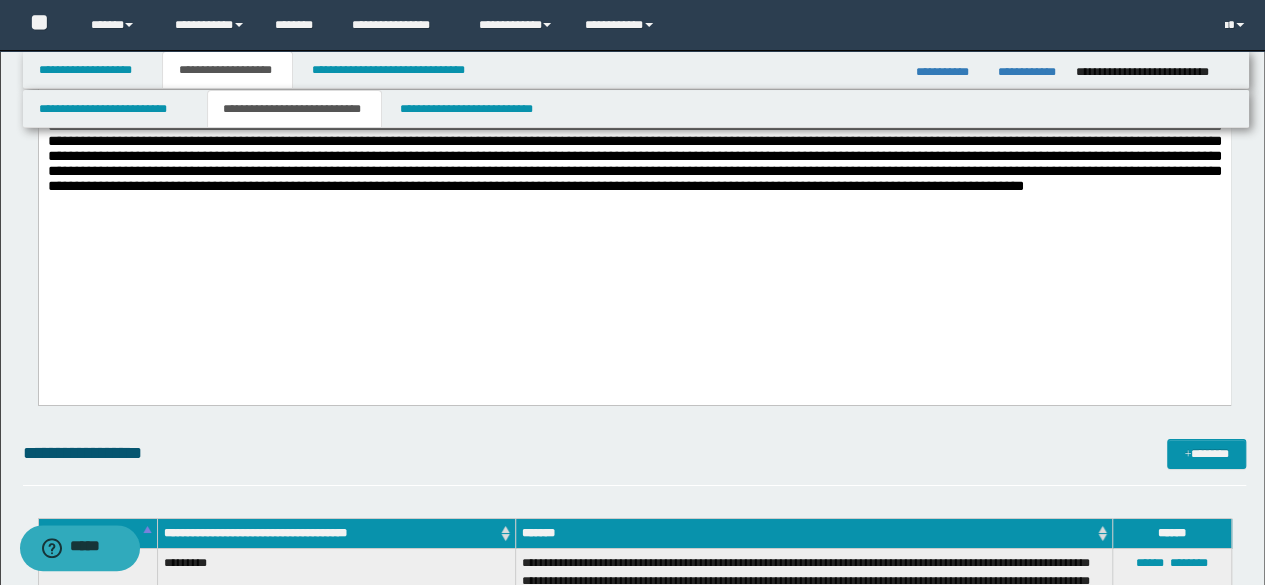 paste 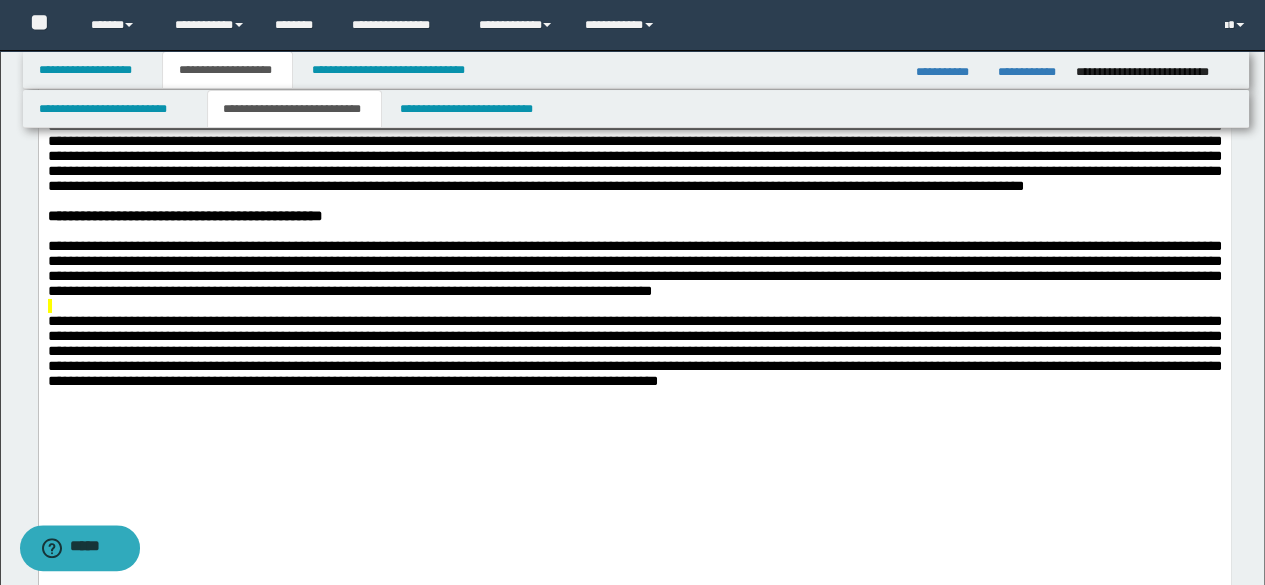 click at bounding box center [634, 306] 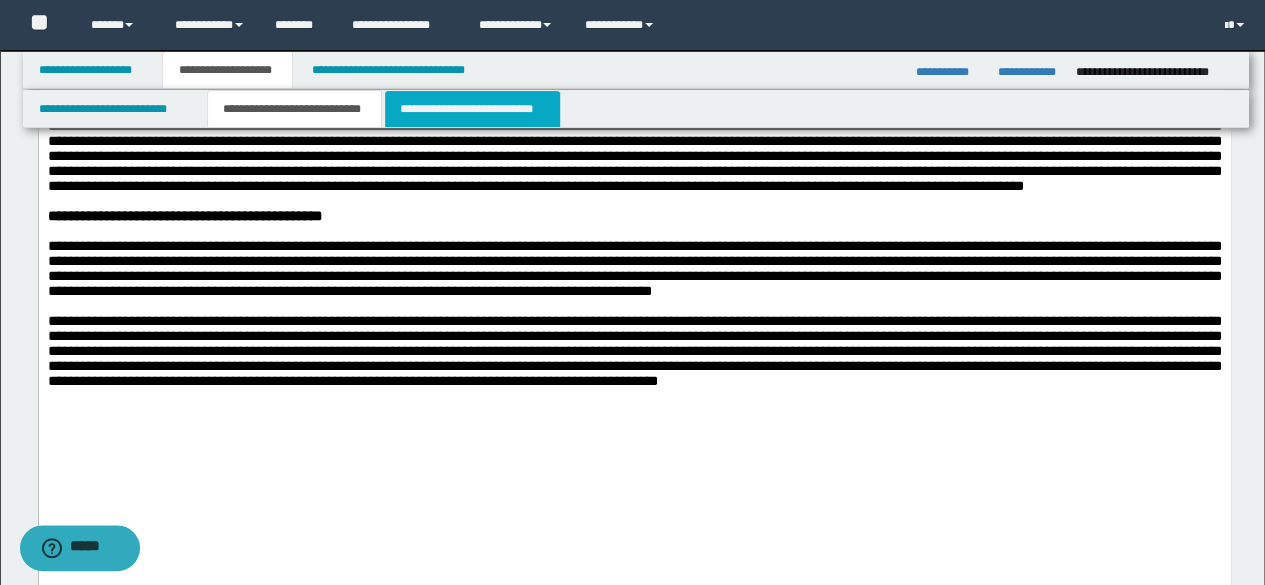 click on "**********" at bounding box center [472, 109] 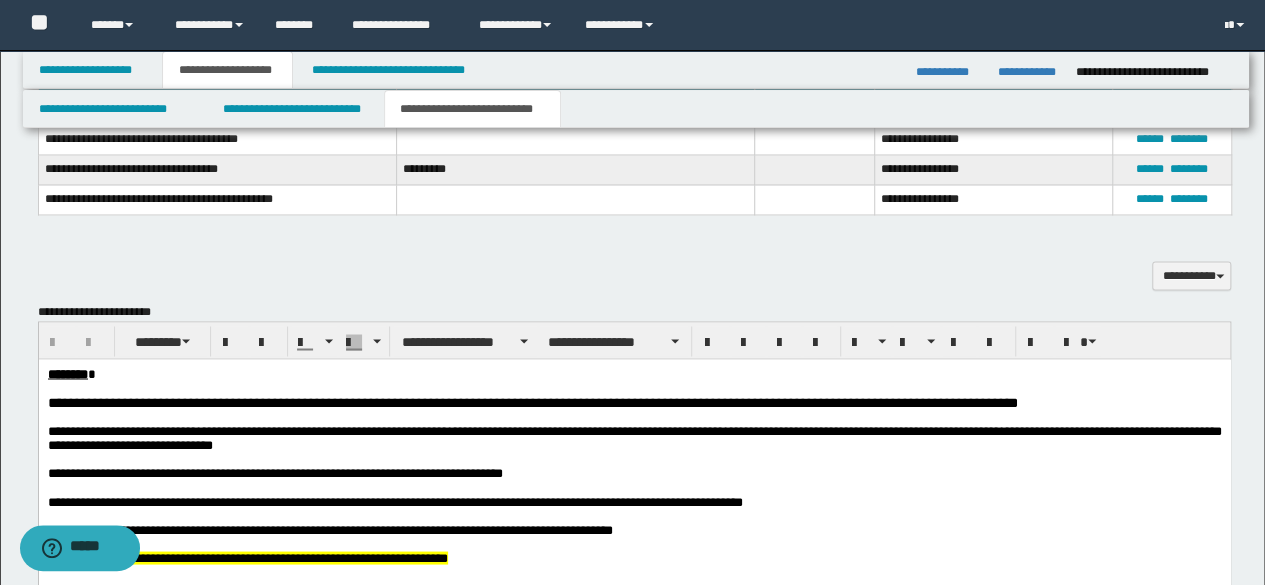 scroll, scrollTop: 1700, scrollLeft: 0, axis: vertical 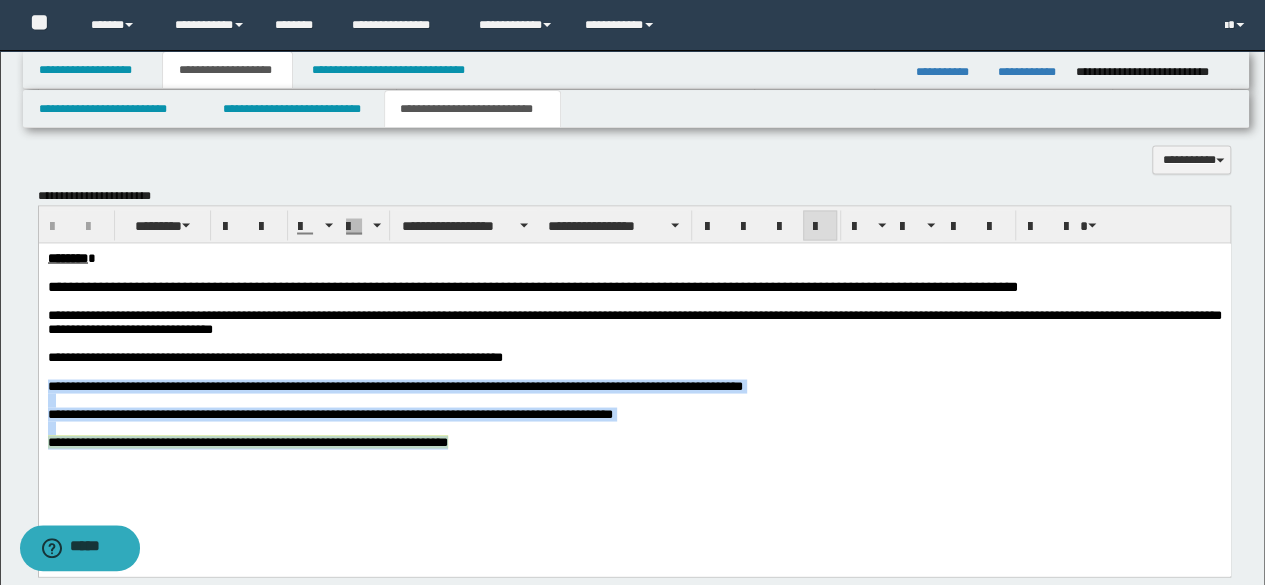 drag, startPoint x: 505, startPoint y: 467, endPoint x: 40, endPoint y: 396, distance: 470.3892 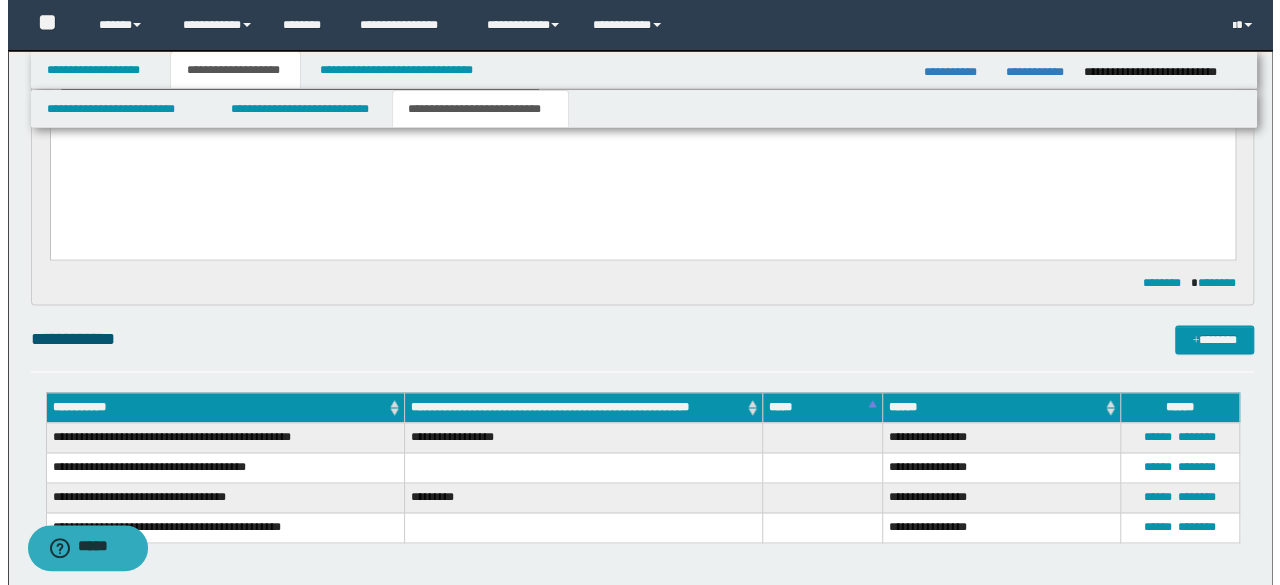 scroll, scrollTop: 1300, scrollLeft: 0, axis: vertical 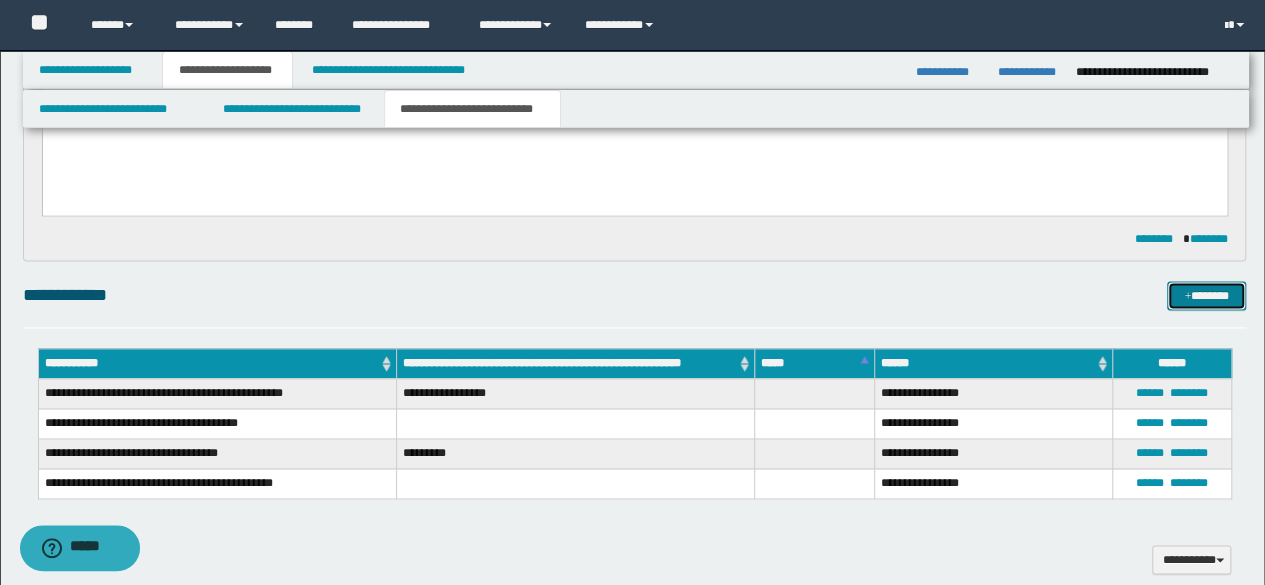 click on "*******" at bounding box center (1206, 295) 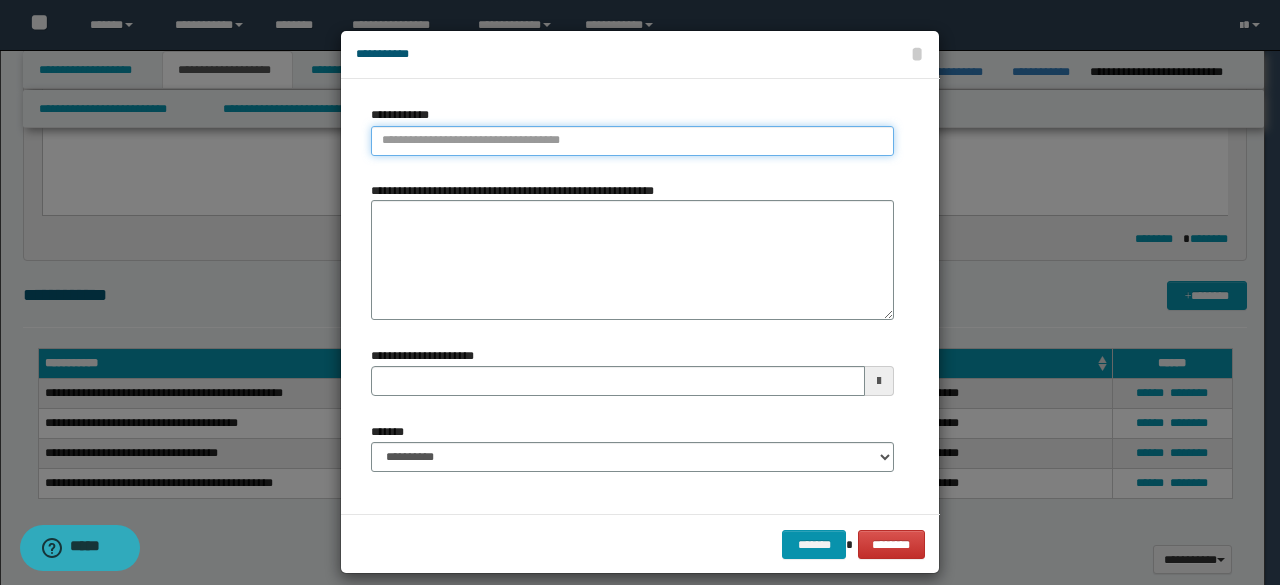 click on "**********" at bounding box center (632, 141) 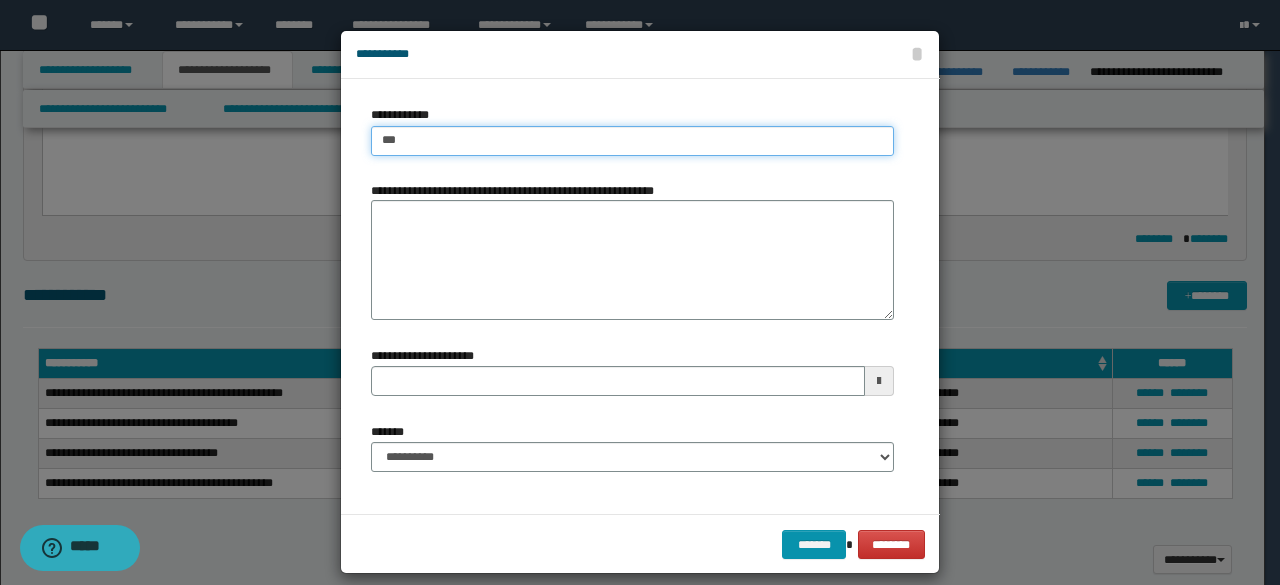 type on "****" 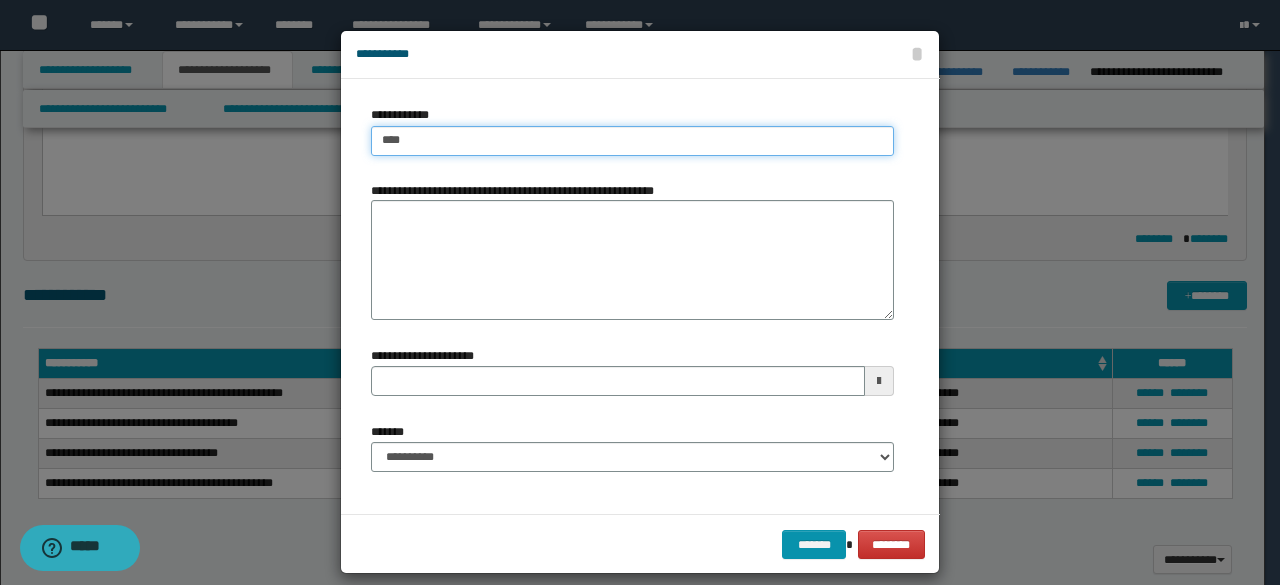 type on "****" 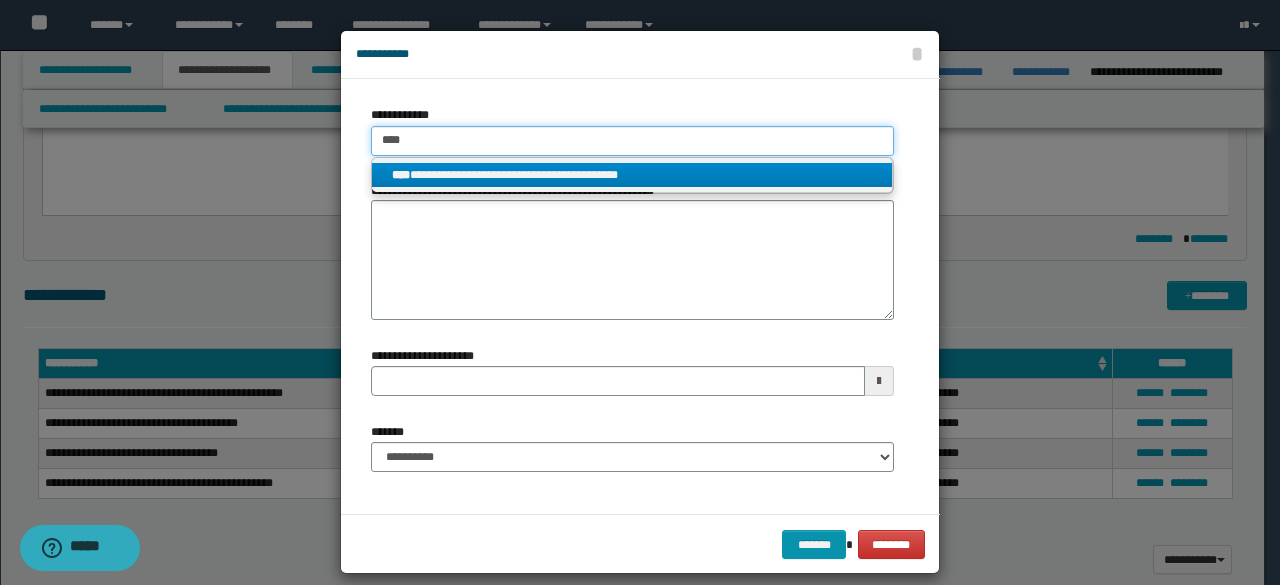 type on "****" 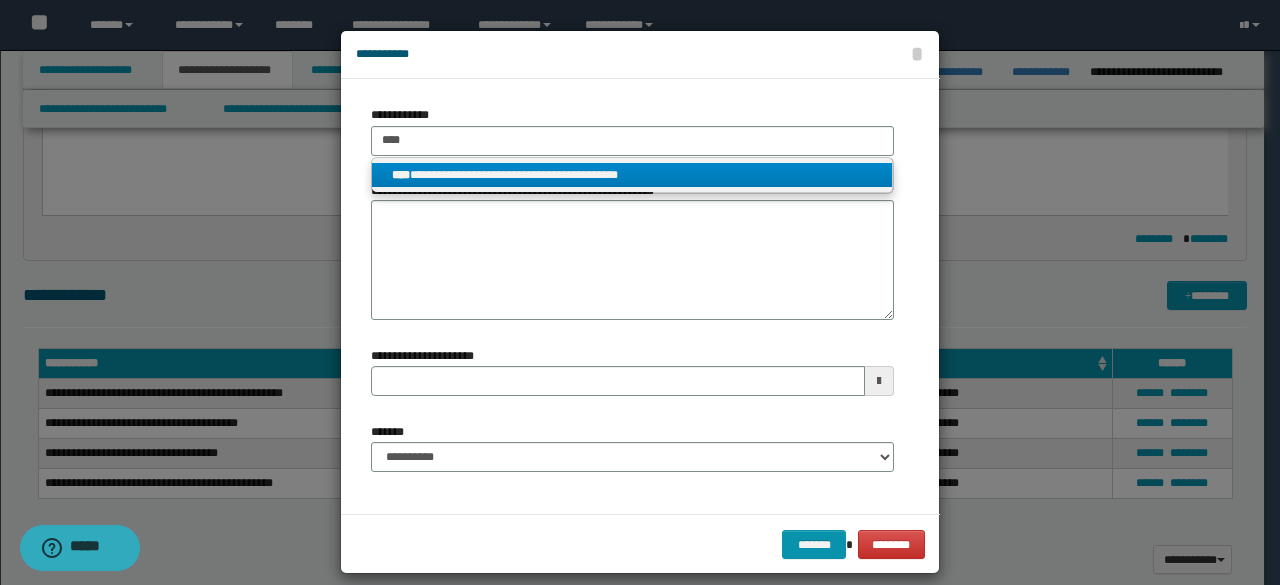 click on "**********" at bounding box center (632, 175) 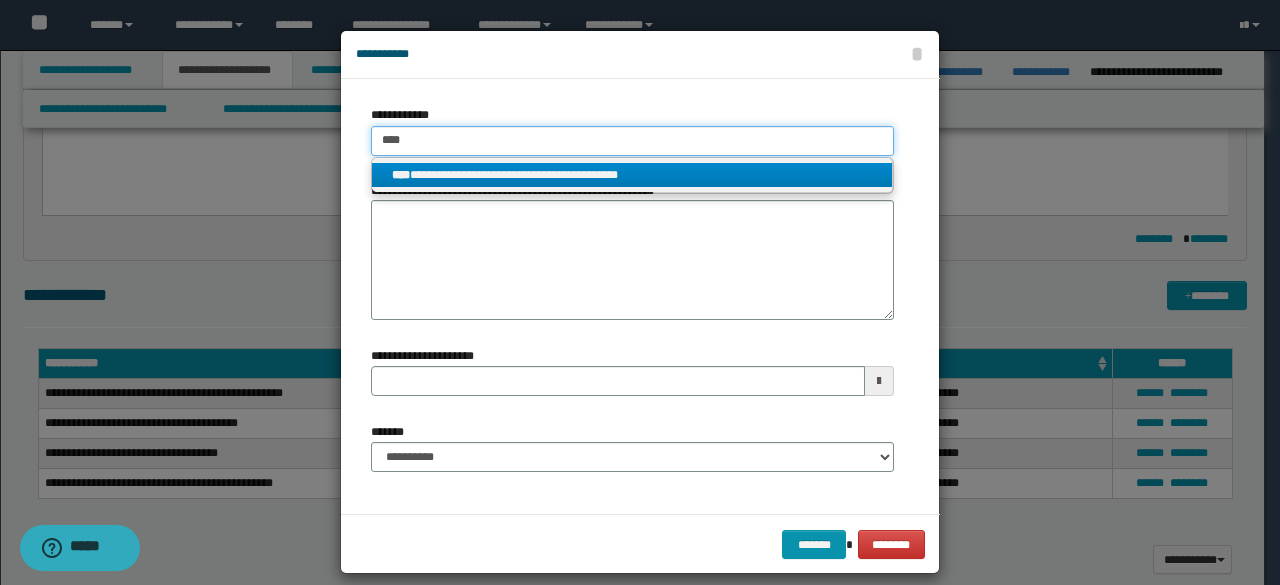 type 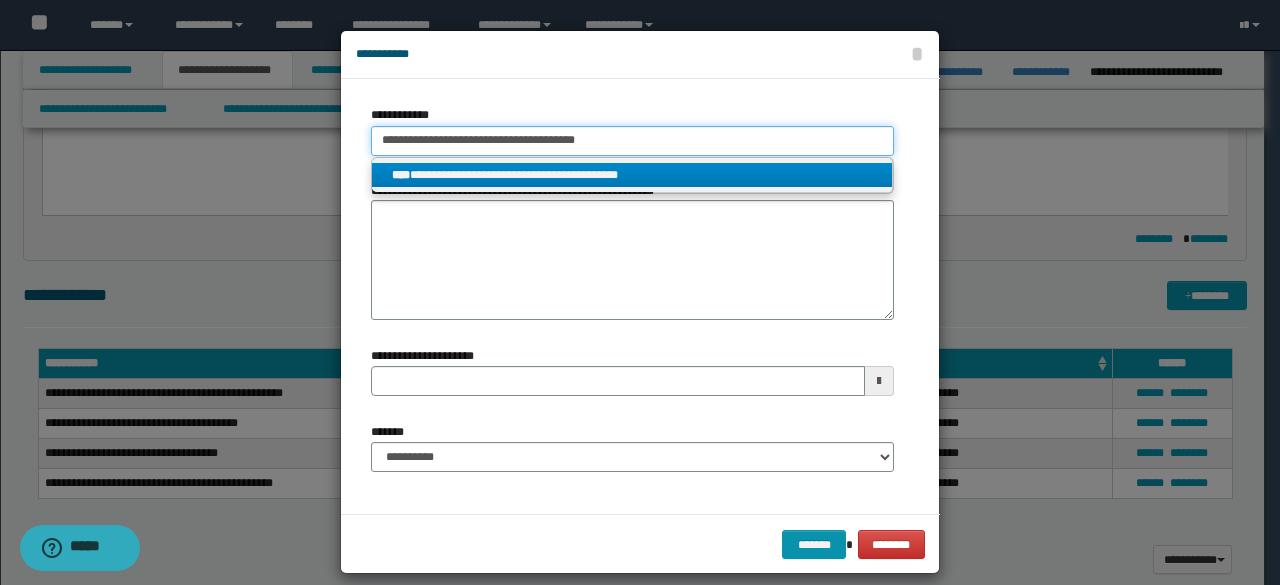 type 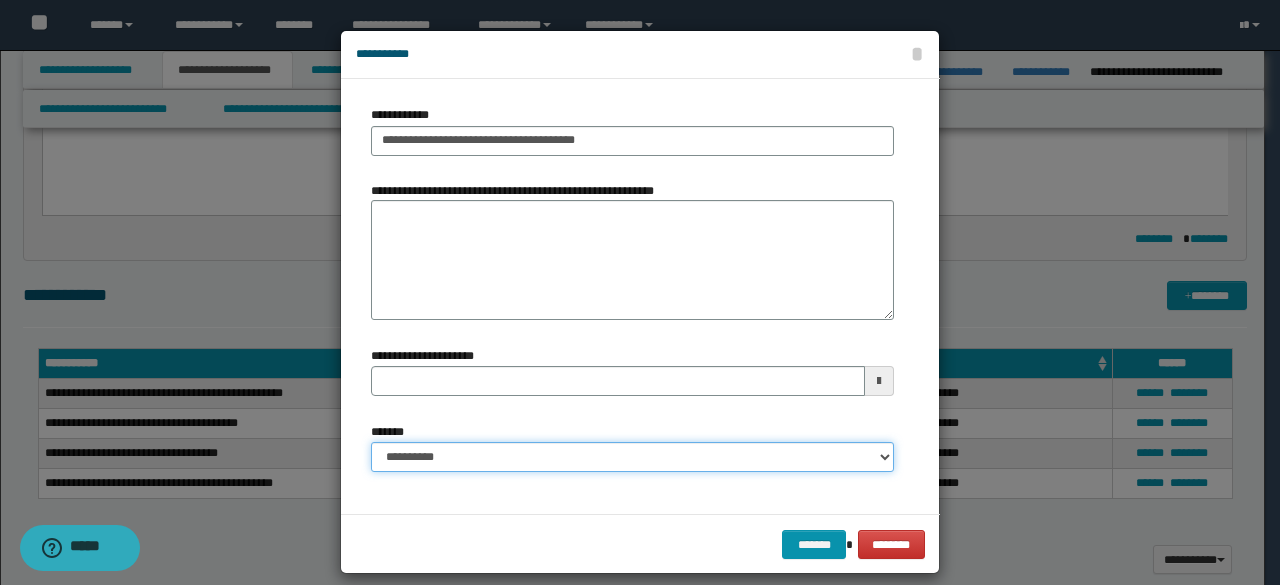 click on "**********" at bounding box center [632, 457] 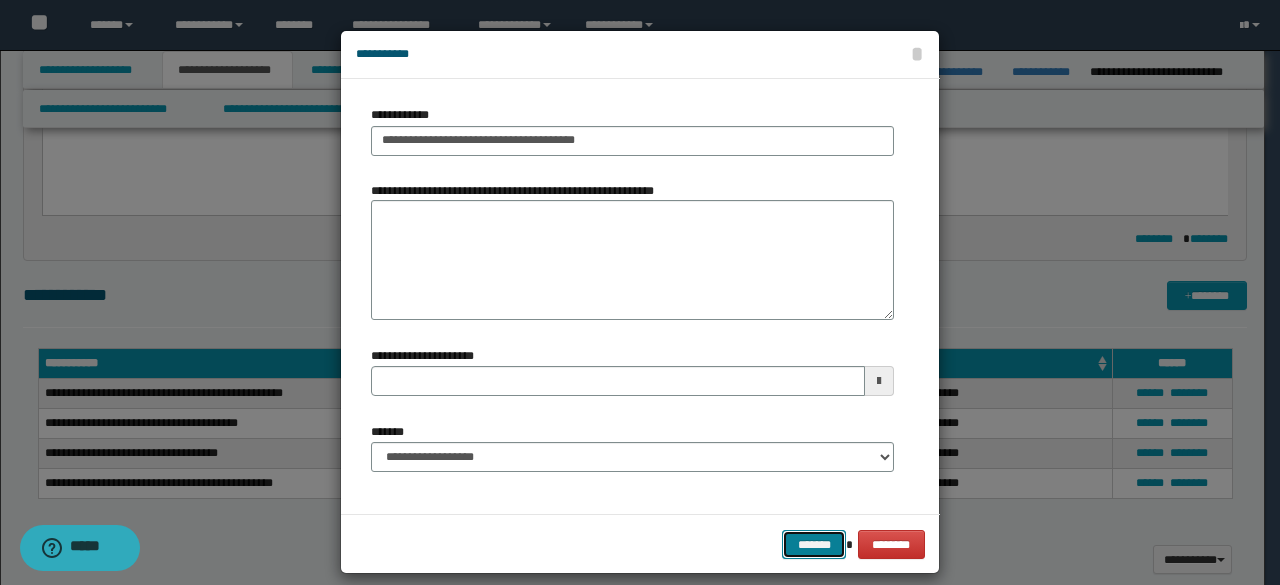click on "*******" at bounding box center [814, 544] 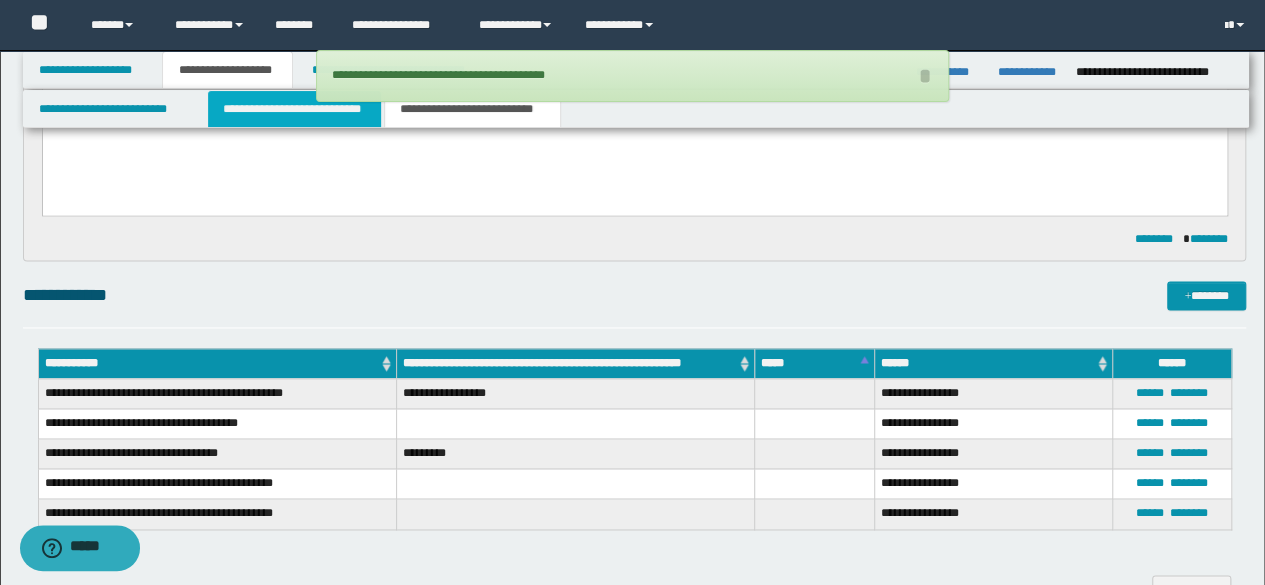 click on "**********" at bounding box center (294, 109) 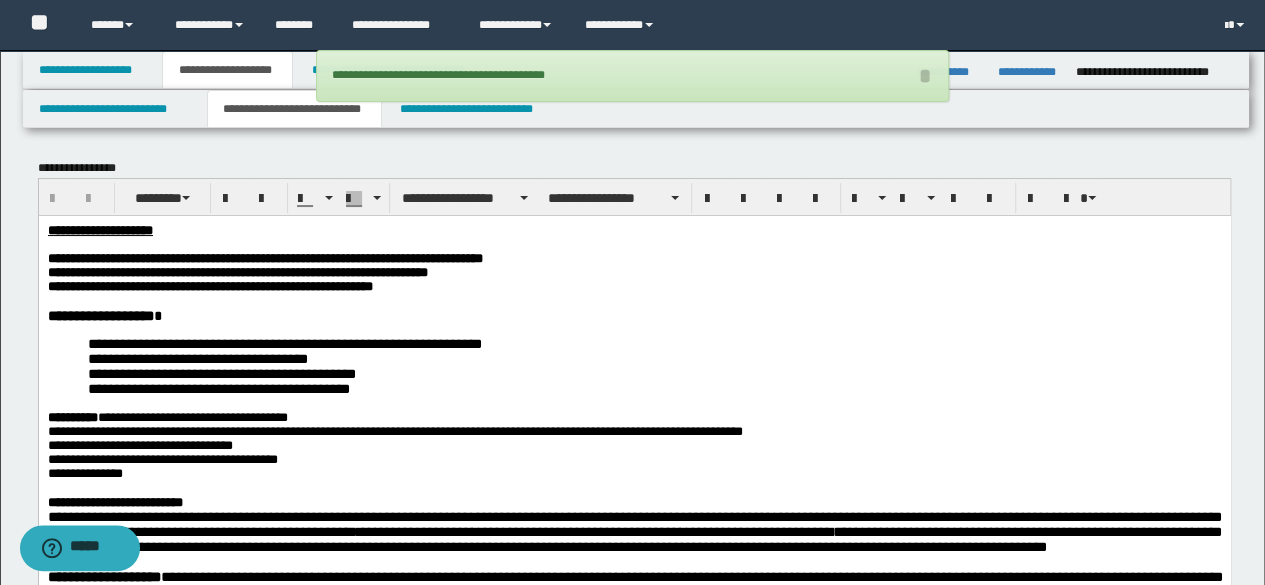 scroll, scrollTop: 100, scrollLeft: 0, axis: vertical 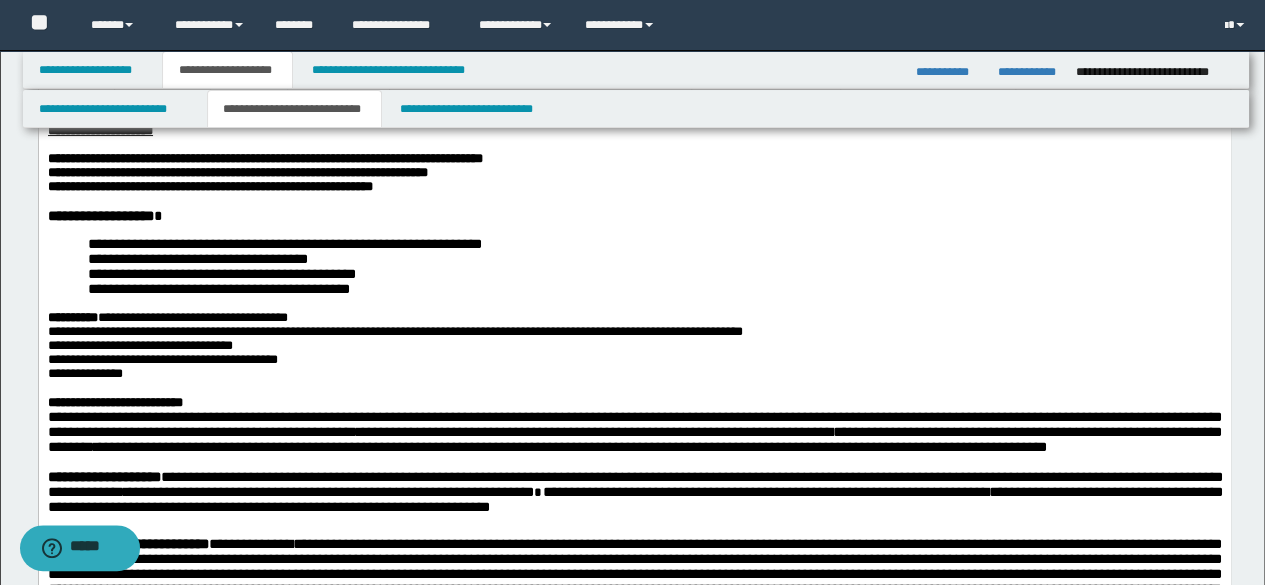 click on "**********" at bounding box center [666, 288] 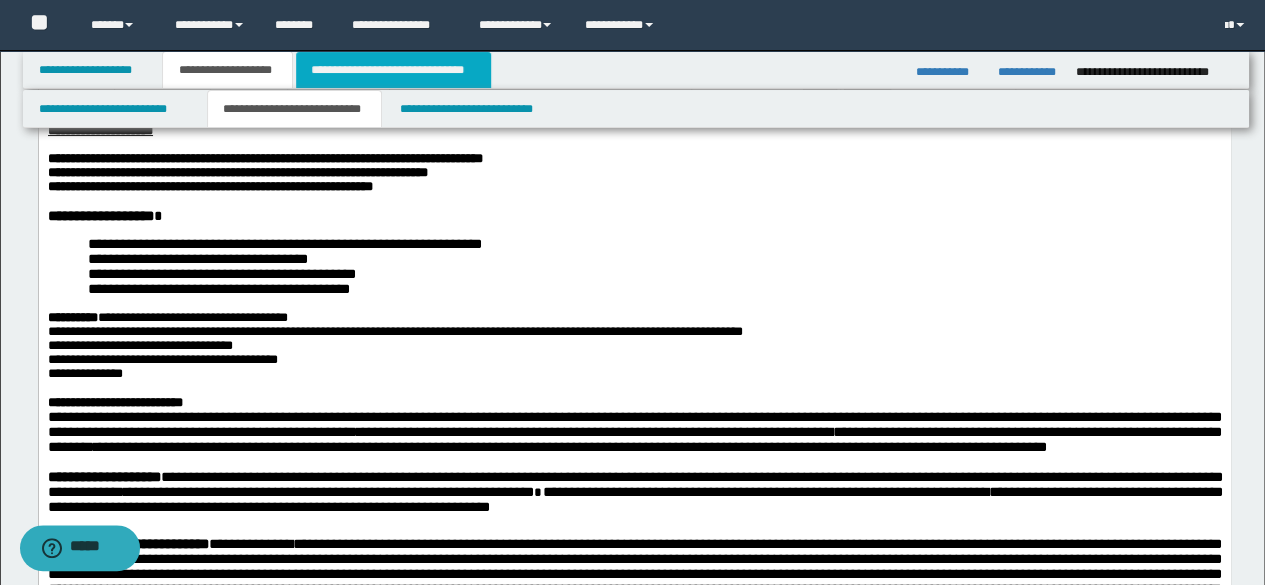 click on "**********" at bounding box center [393, 70] 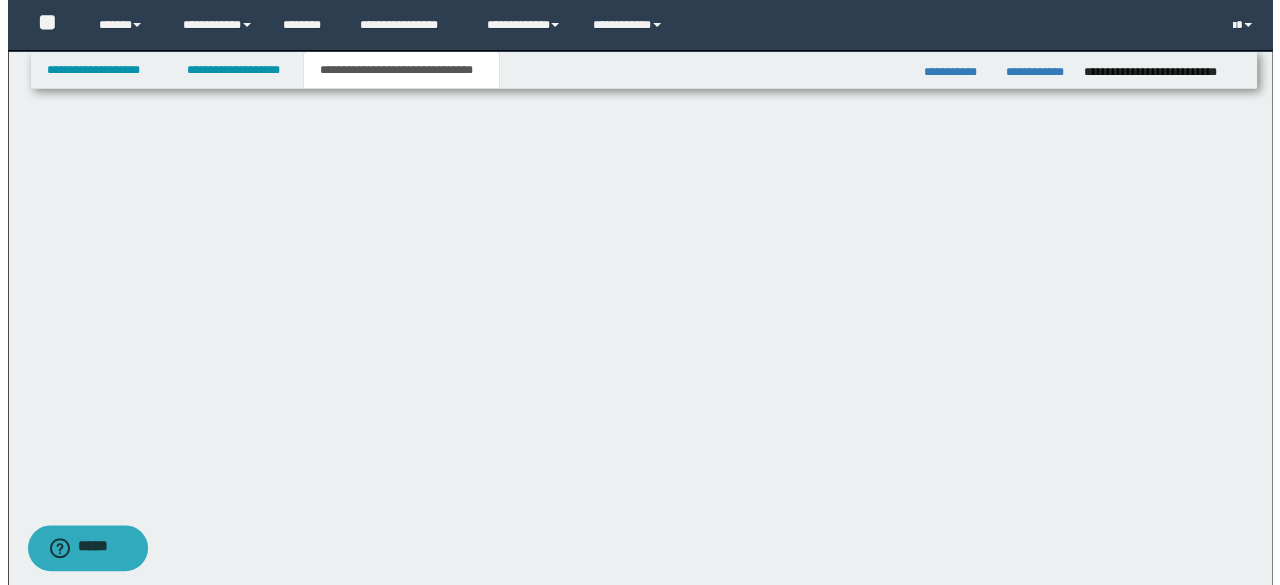 scroll, scrollTop: 0, scrollLeft: 0, axis: both 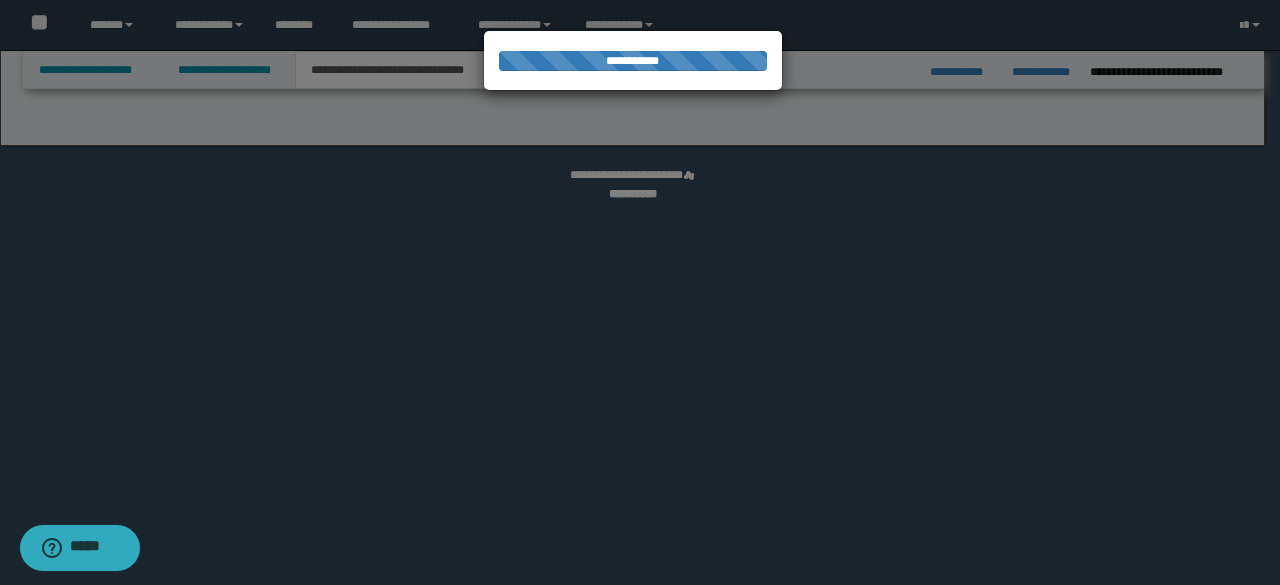 select on "*" 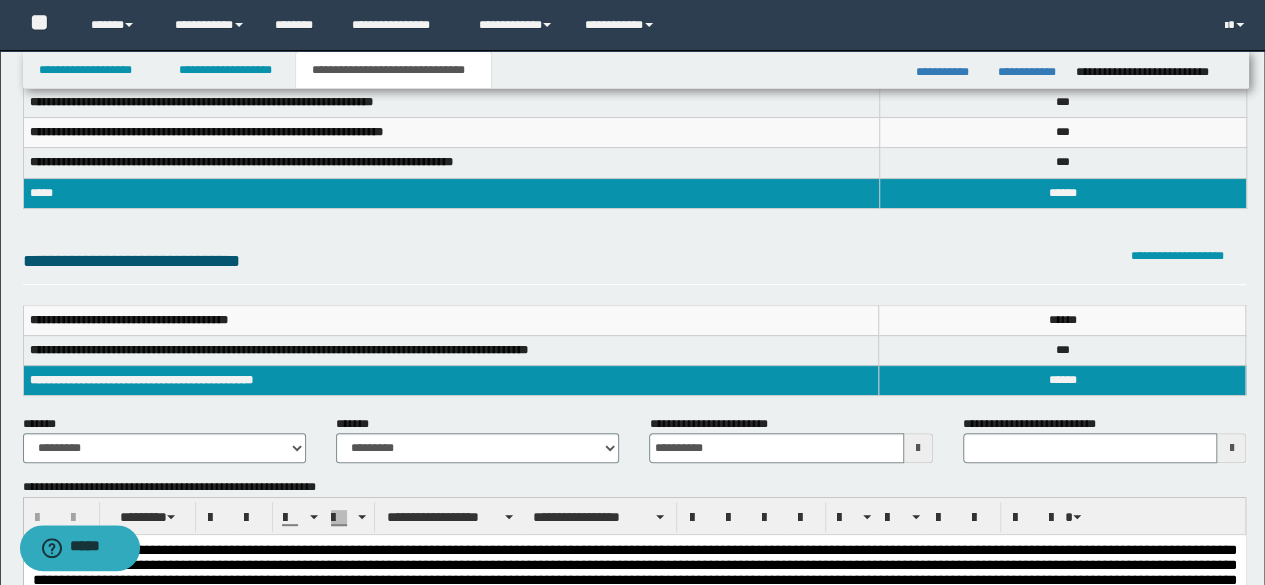 scroll, scrollTop: 300, scrollLeft: 0, axis: vertical 